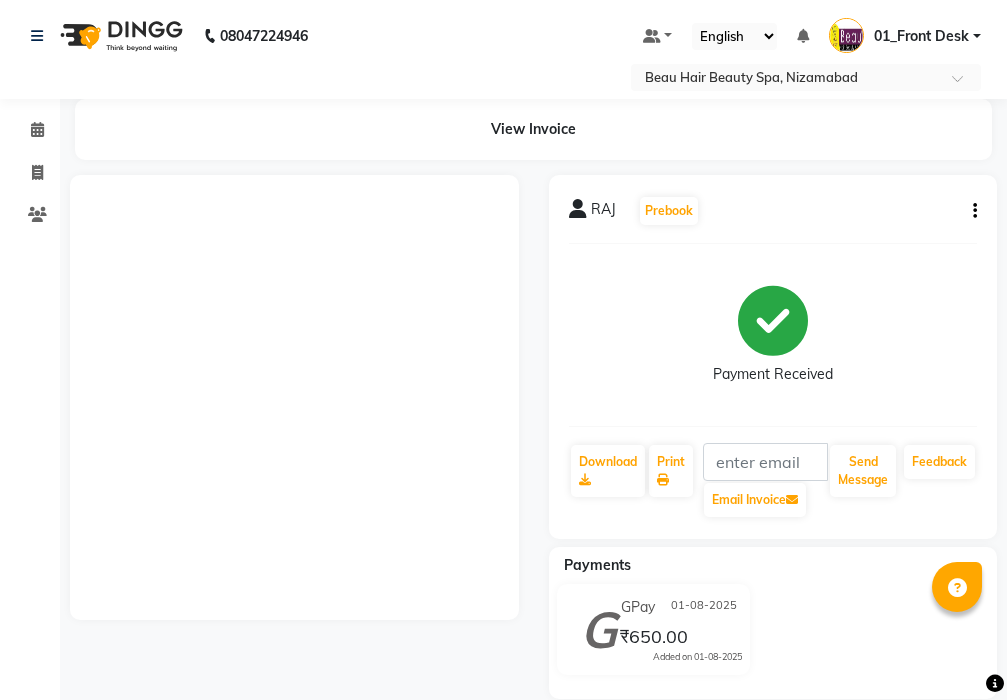 scroll, scrollTop: 0, scrollLeft: 0, axis: both 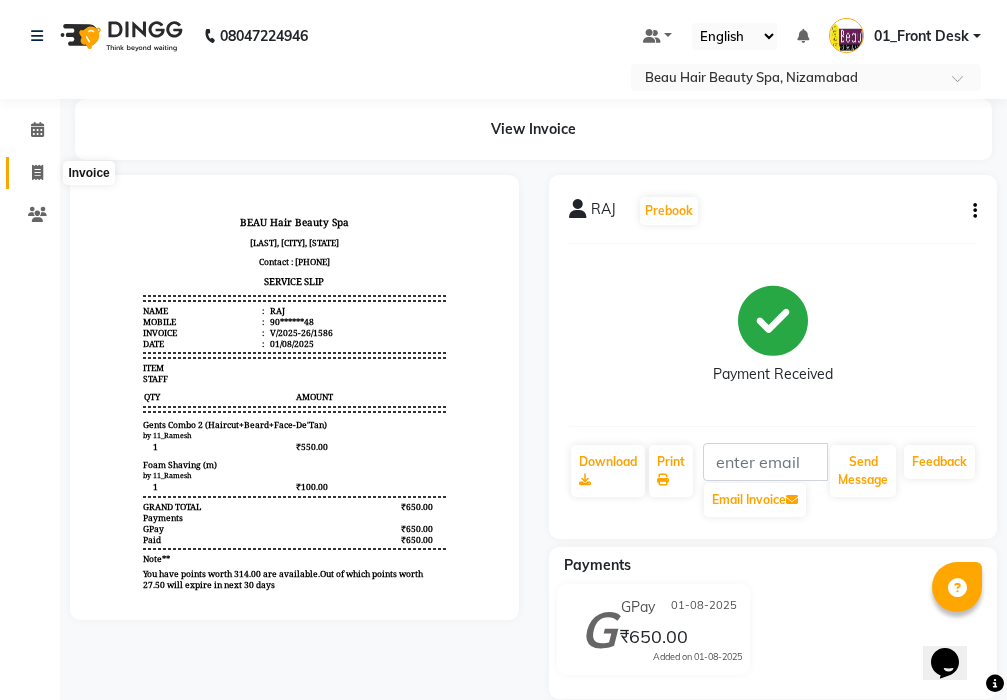 click 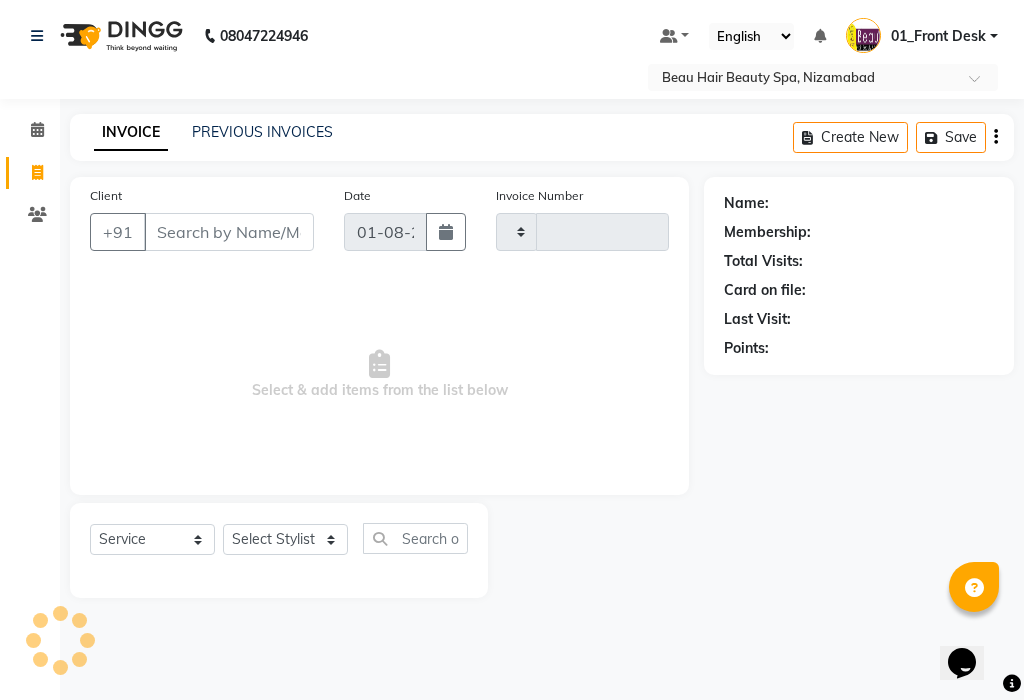 type on "1587" 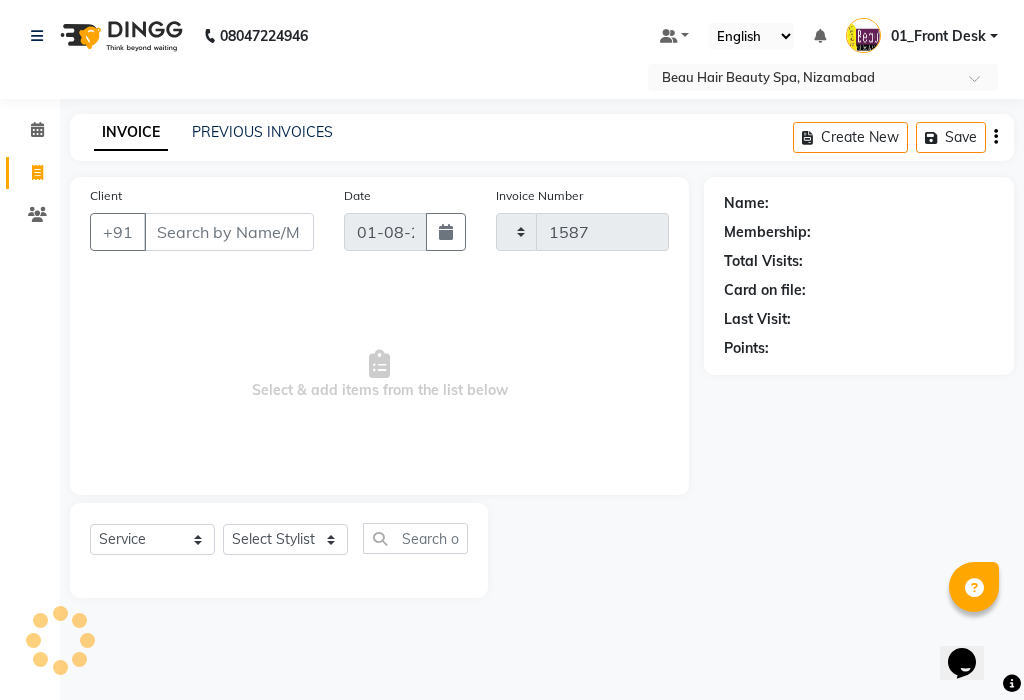 select on "3470" 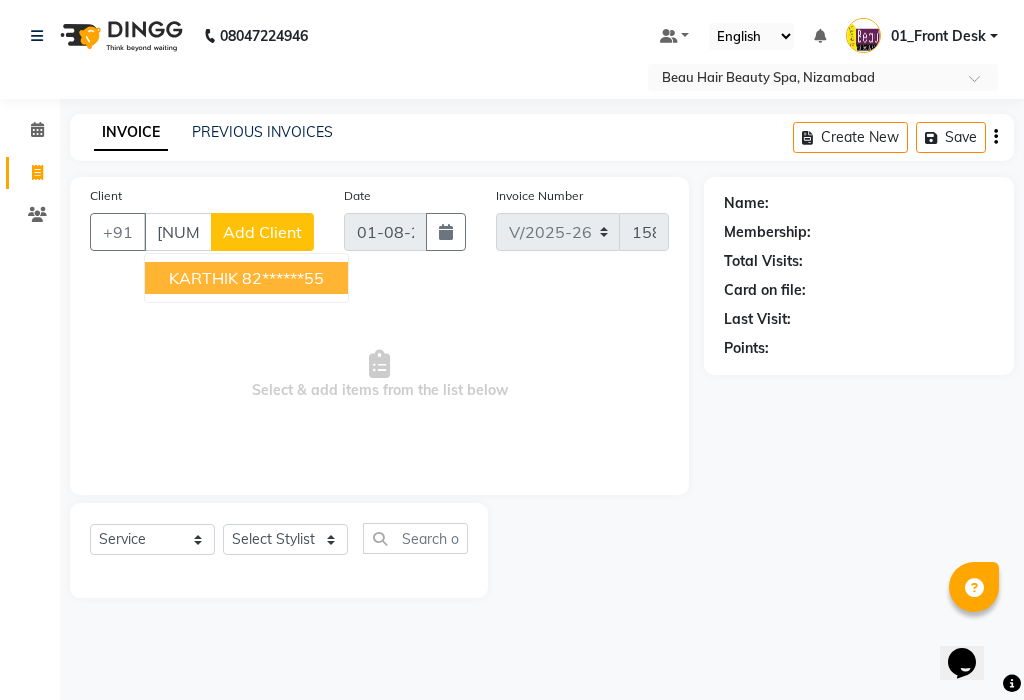 click on "82******55" at bounding box center [283, 278] 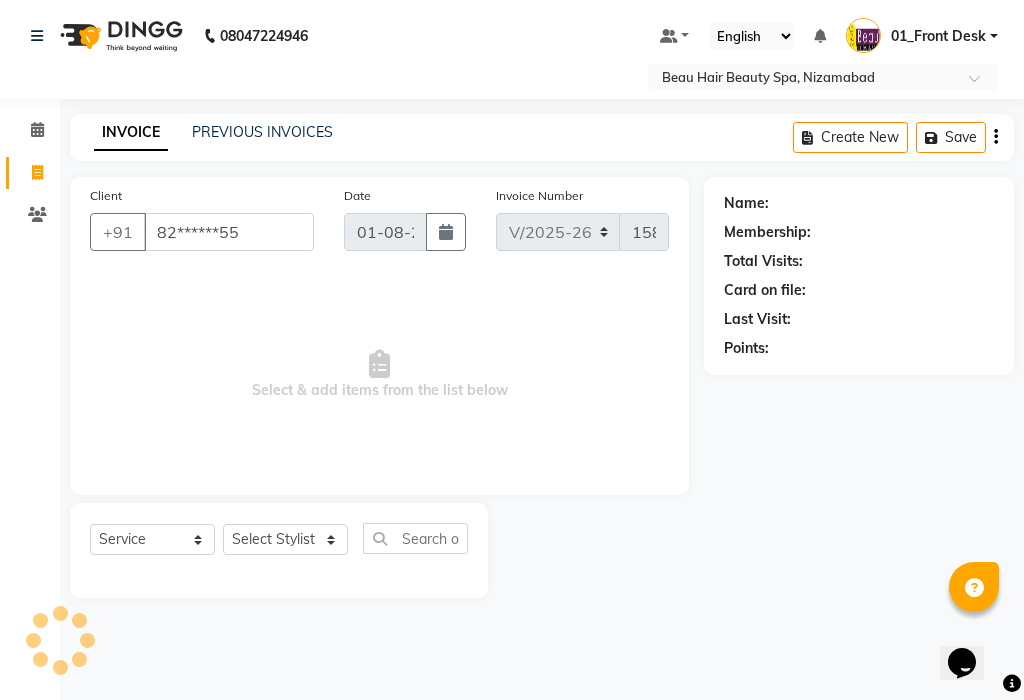 type on "82******55" 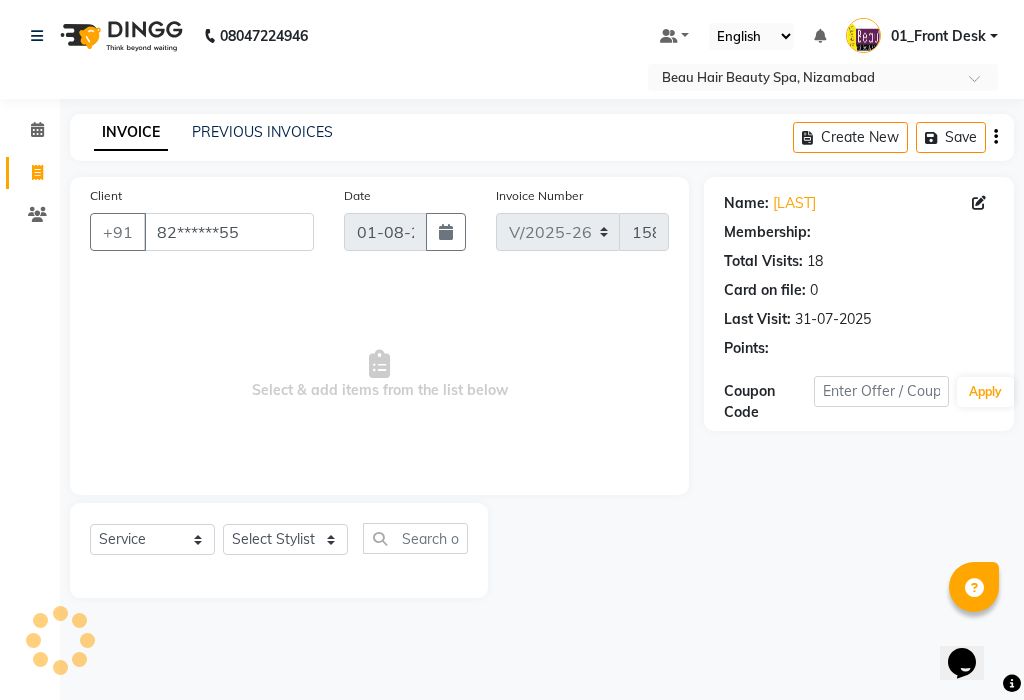 select on "1: Object" 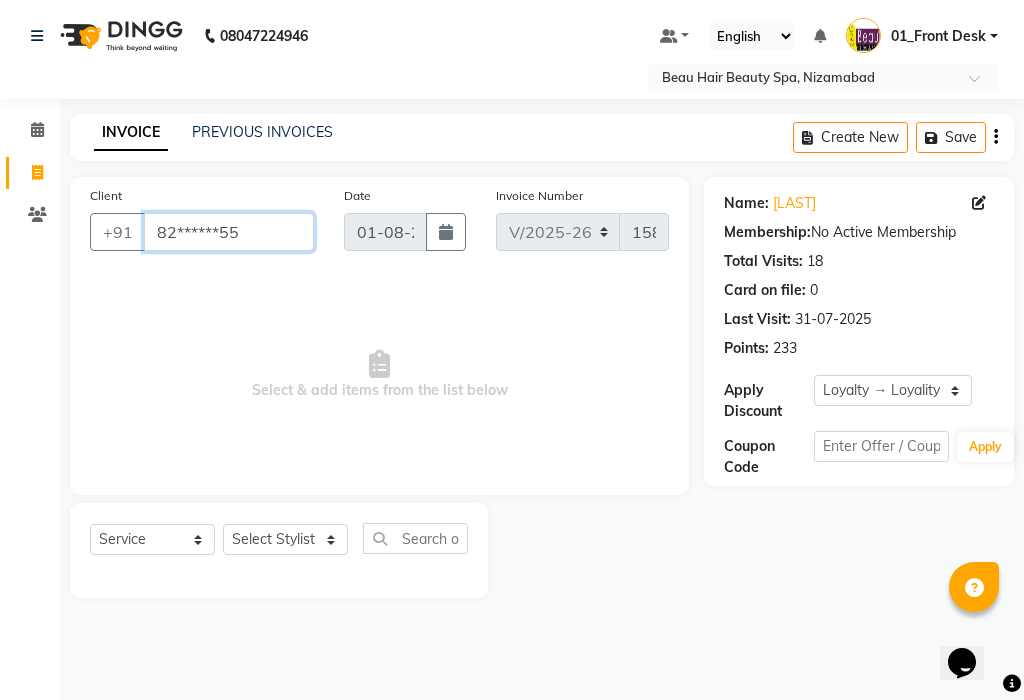 click on "82******55" at bounding box center (229, 232) 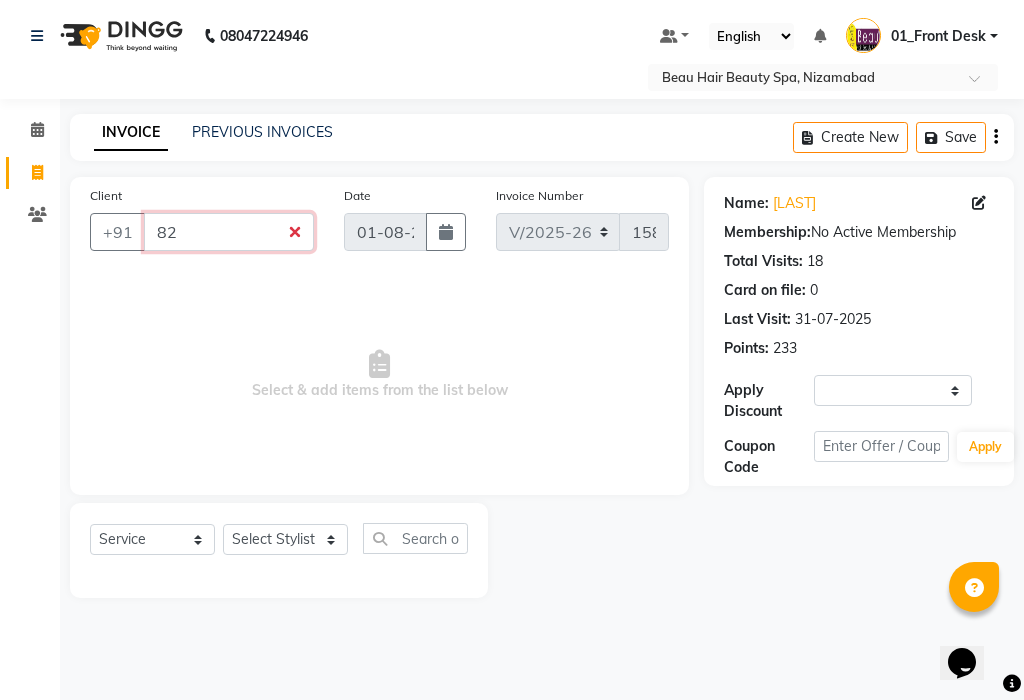 type on "8" 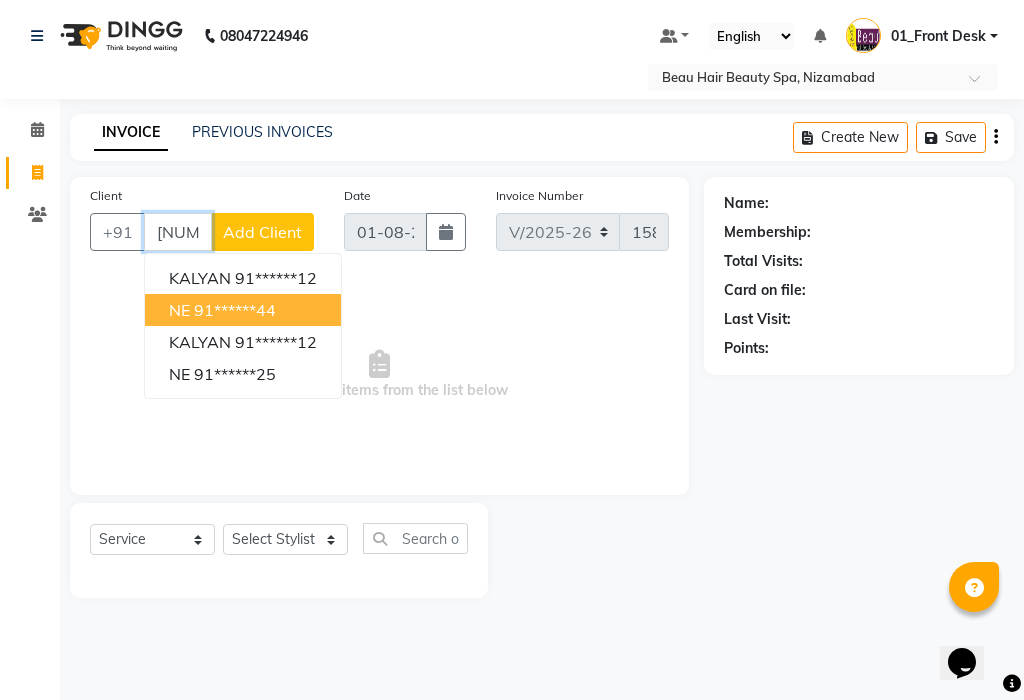 click on "[LAST] [NUMBER]" at bounding box center (243, 310) 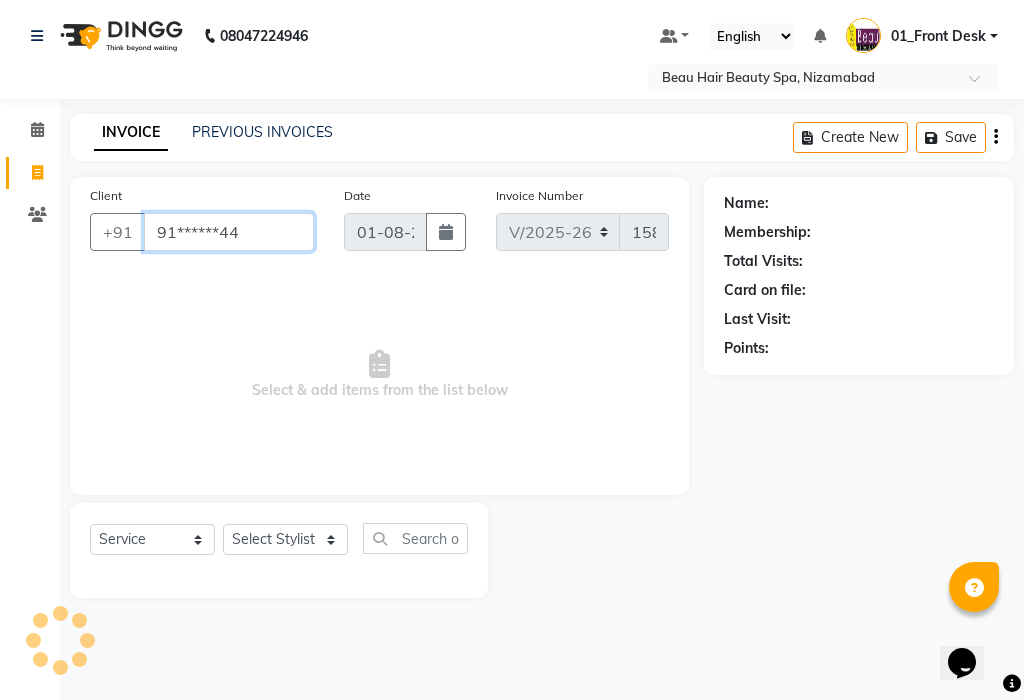 type on "91******44" 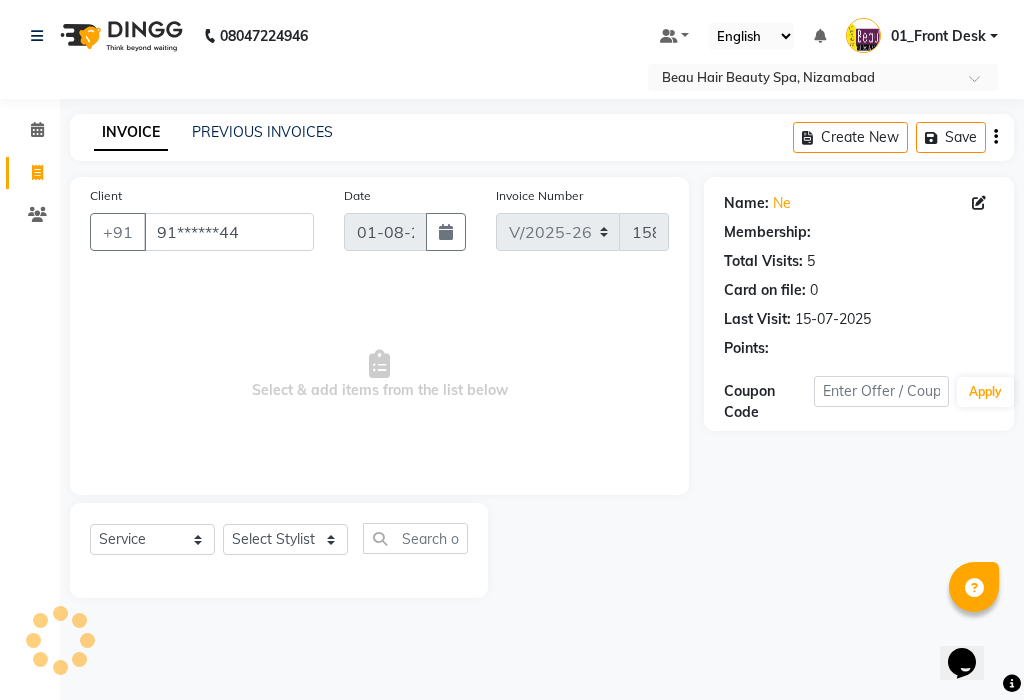 select on "1: Object" 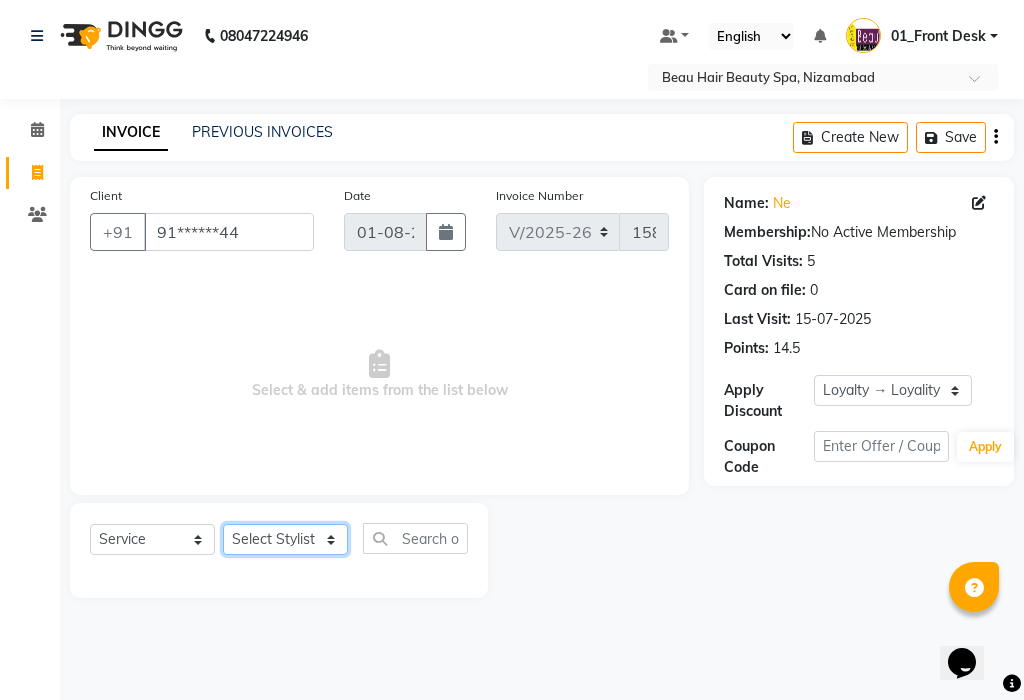 click on "Select Stylist 01_Front Desk 04_Lavanya 07_Manjushree 11_Ramesh 15_Adrish 26_Srinivas 99_Vishal Sir" 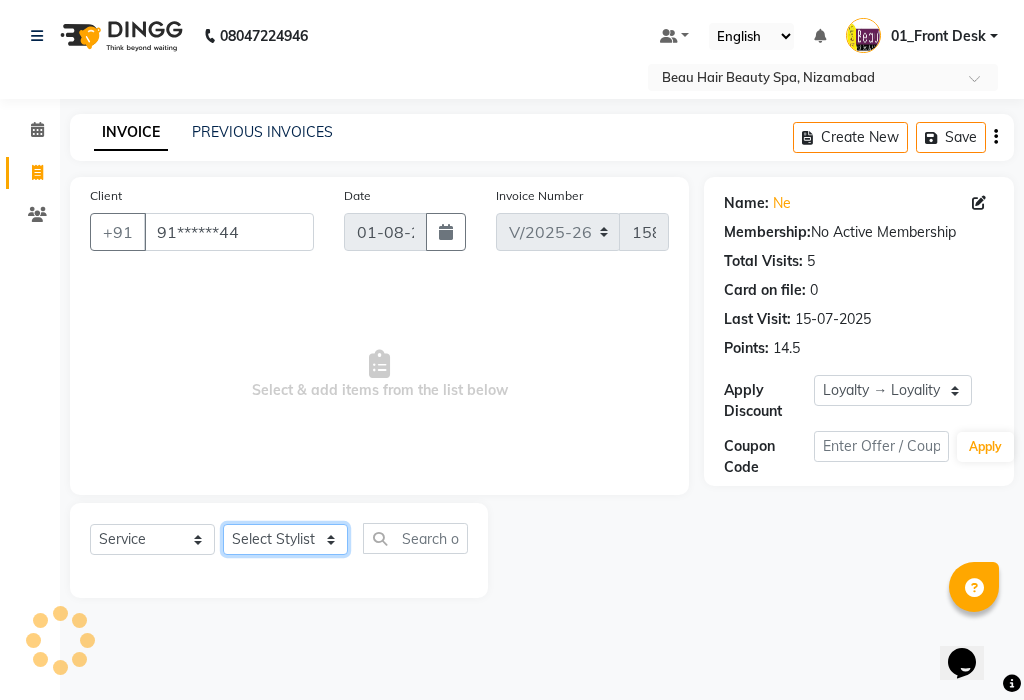 select on "15614" 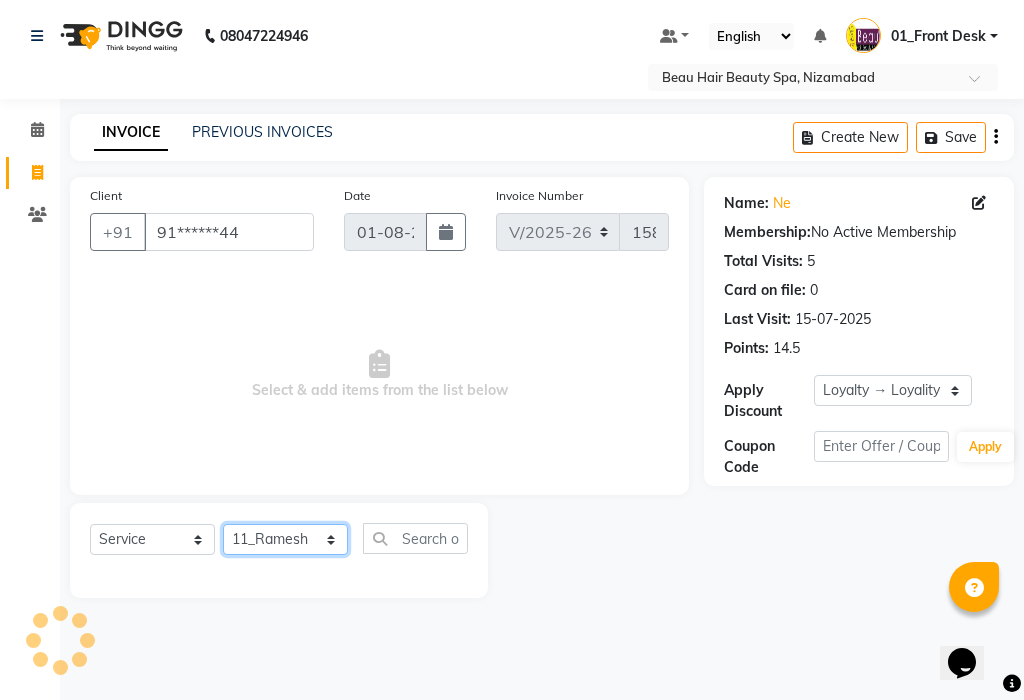 click on "Select Stylist 01_Front Desk 04_Lavanya 07_Manjushree 11_Ramesh 15_Adrish 26_Srinivas 99_Vishal Sir" 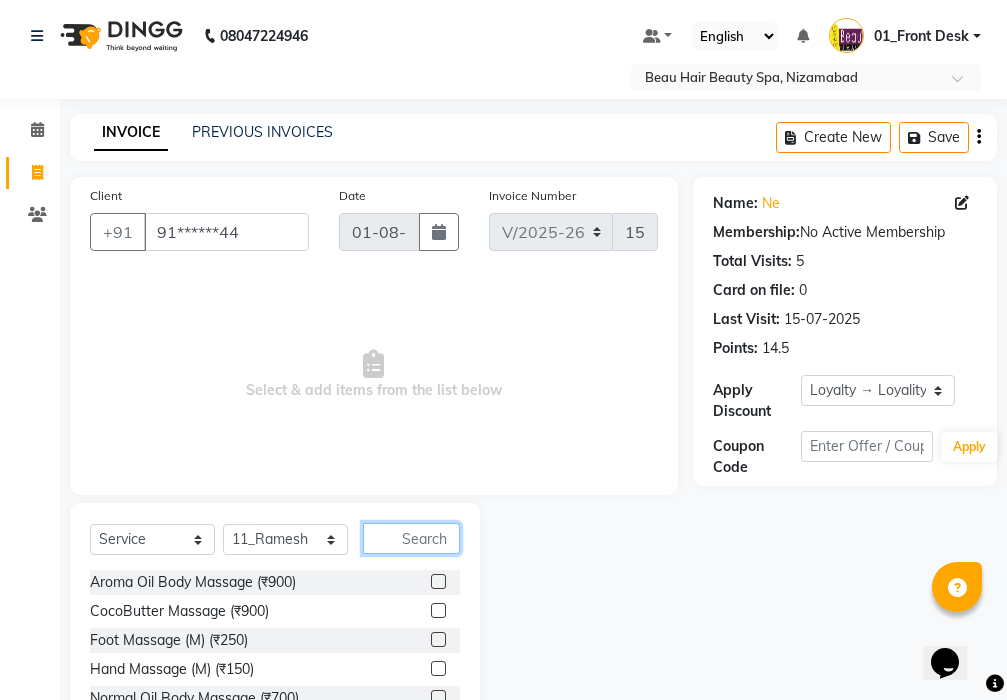 click 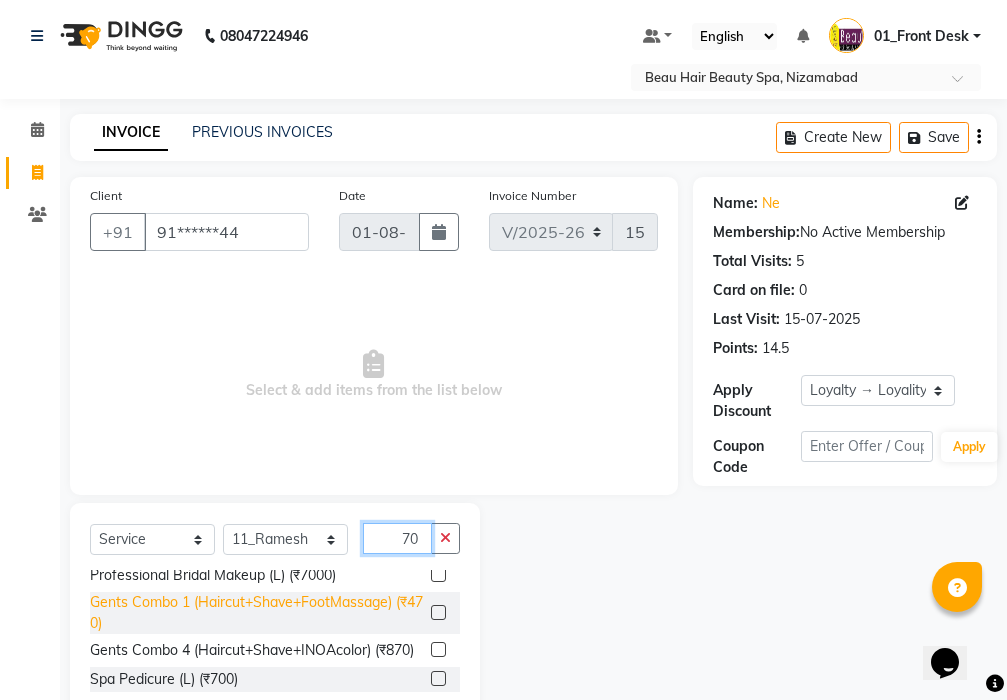 scroll, scrollTop: 600, scrollLeft: 0, axis: vertical 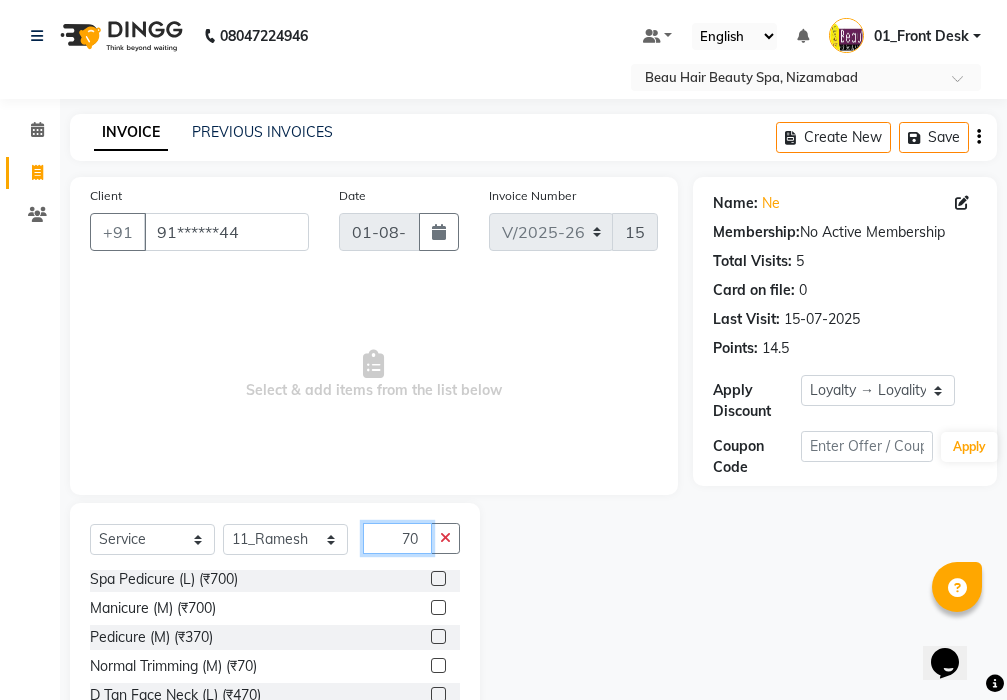 type on "70" 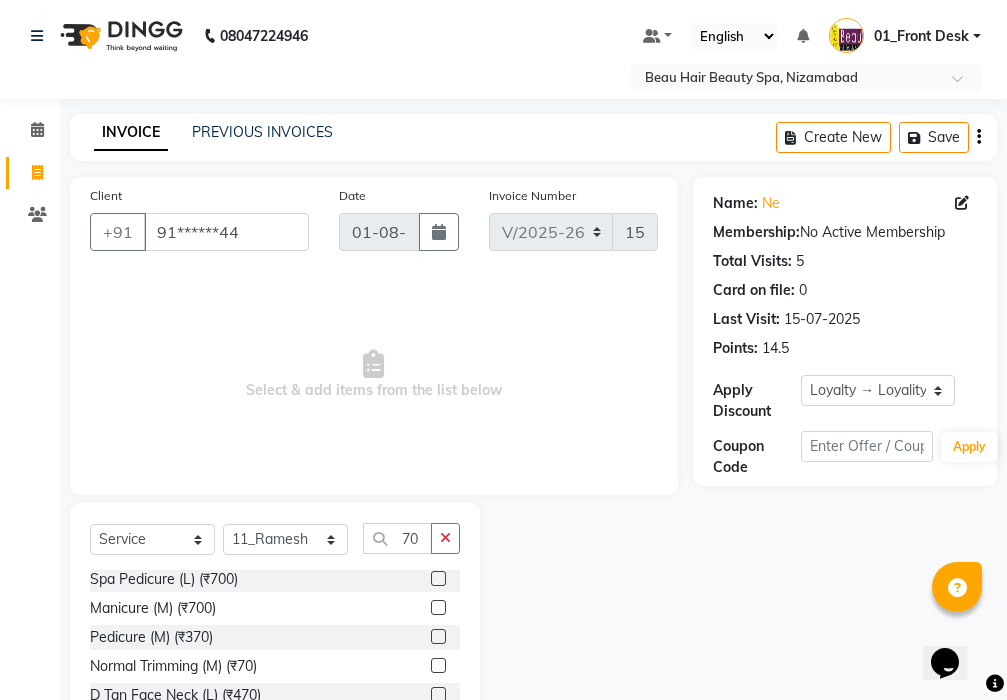 click 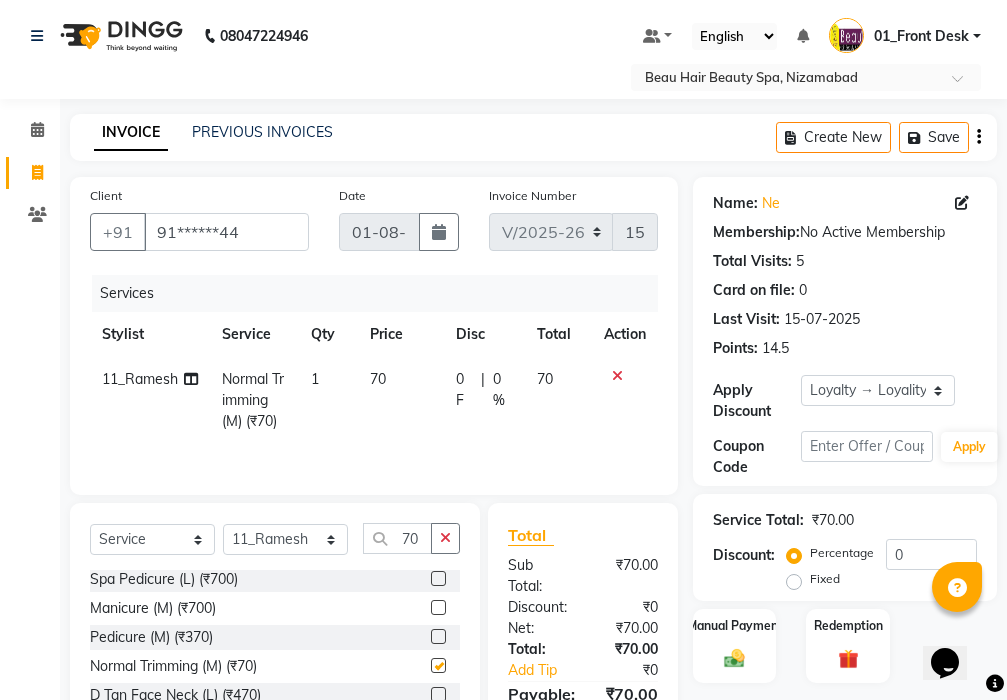 checkbox on "false" 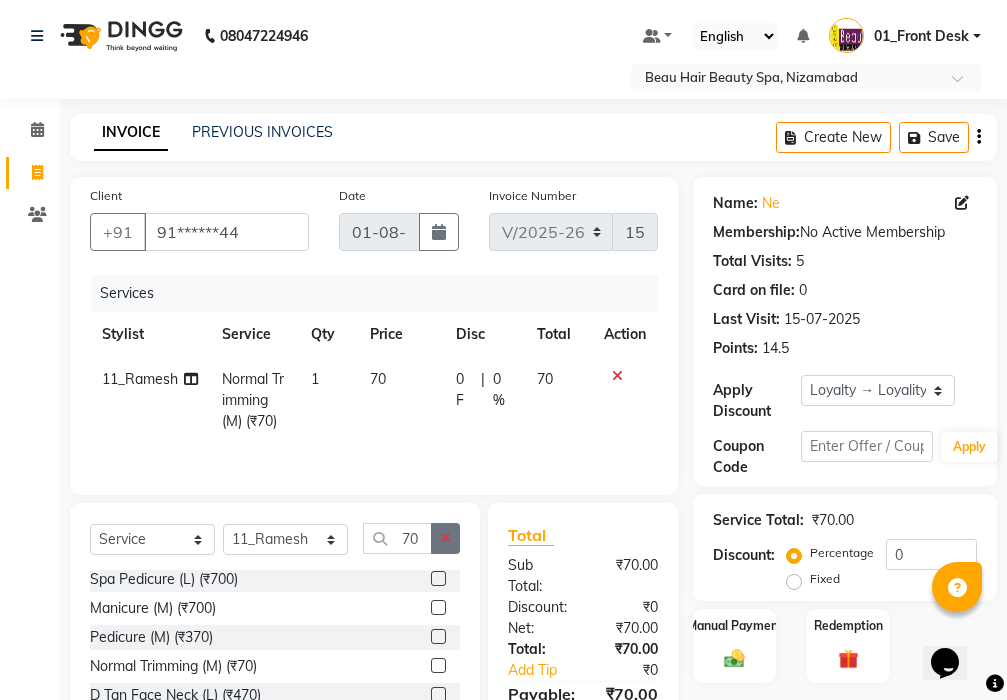 click 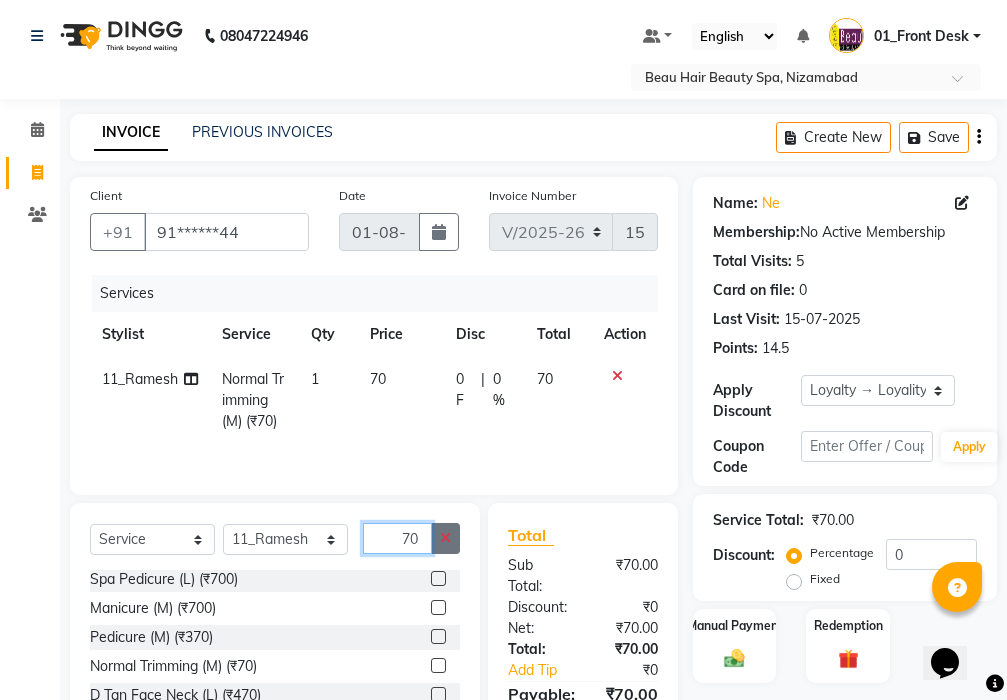 type 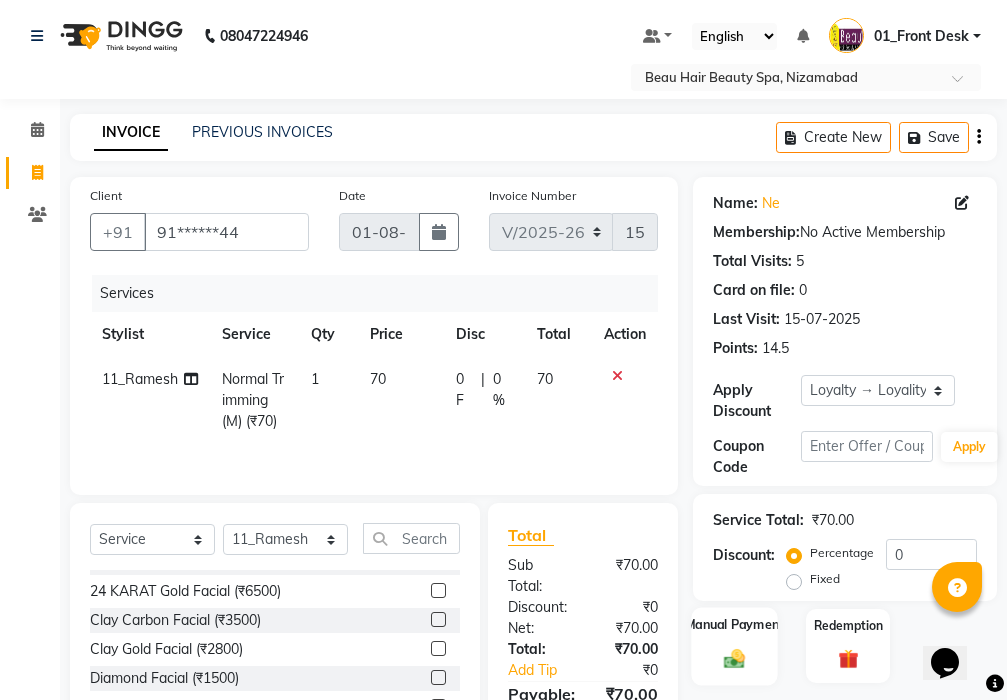 click on "Manual Payment" 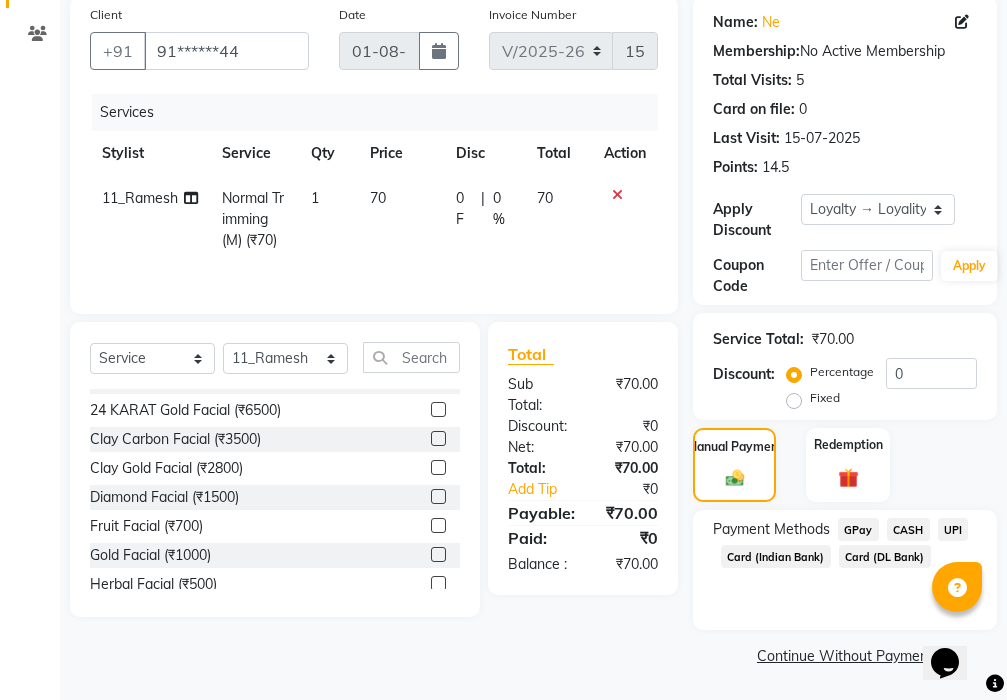 scroll, scrollTop: 182, scrollLeft: 0, axis: vertical 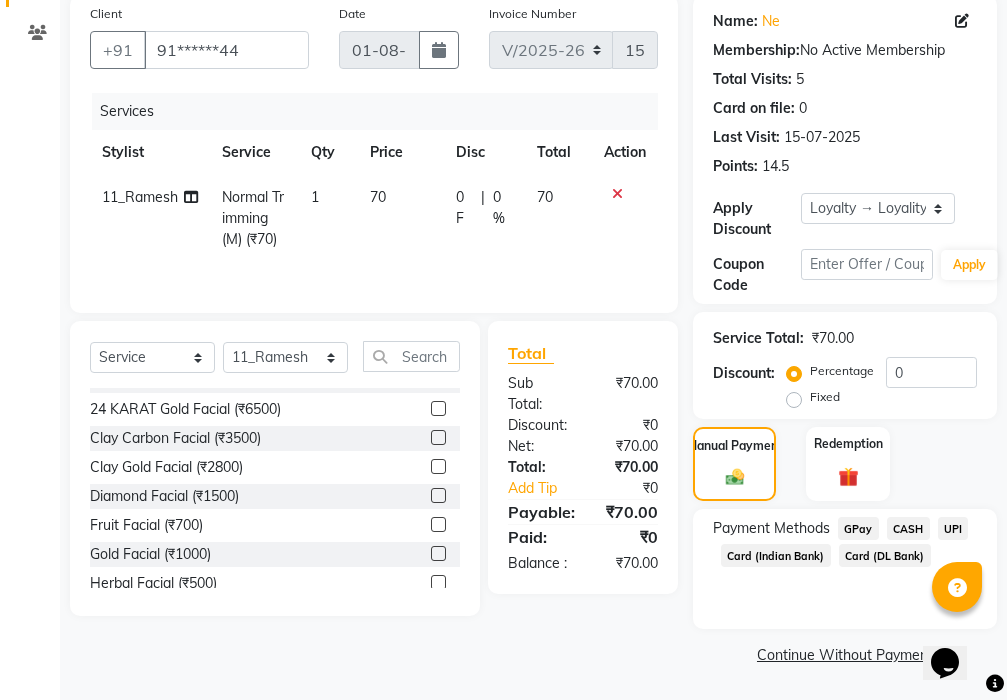 click on "GPay" 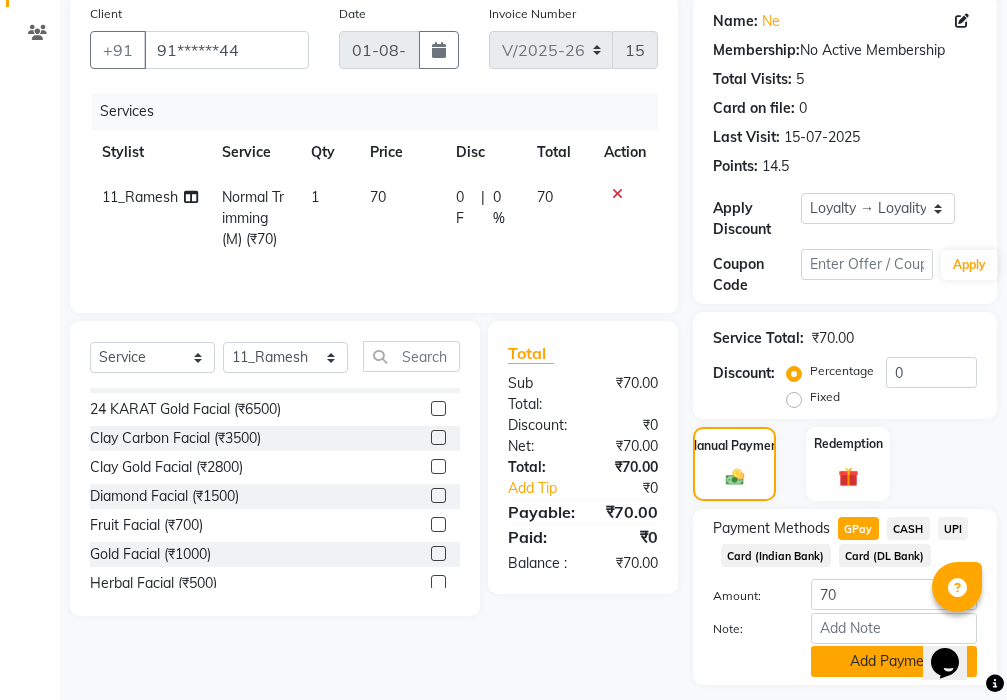 click on "Add Payment" 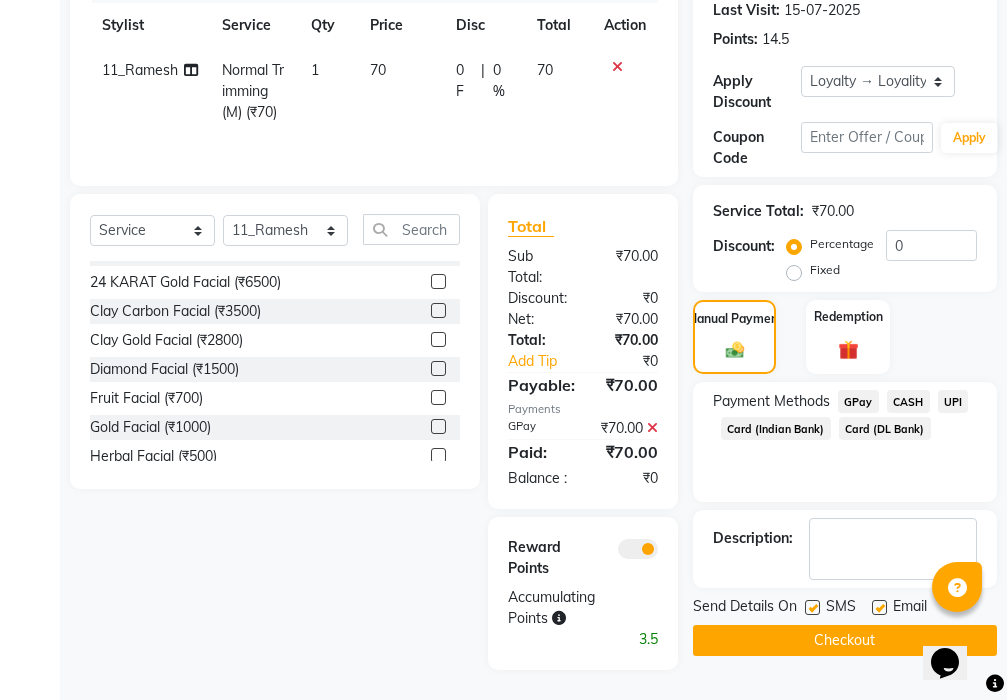 scroll, scrollTop: 377, scrollLeft: 0, axis: vertical 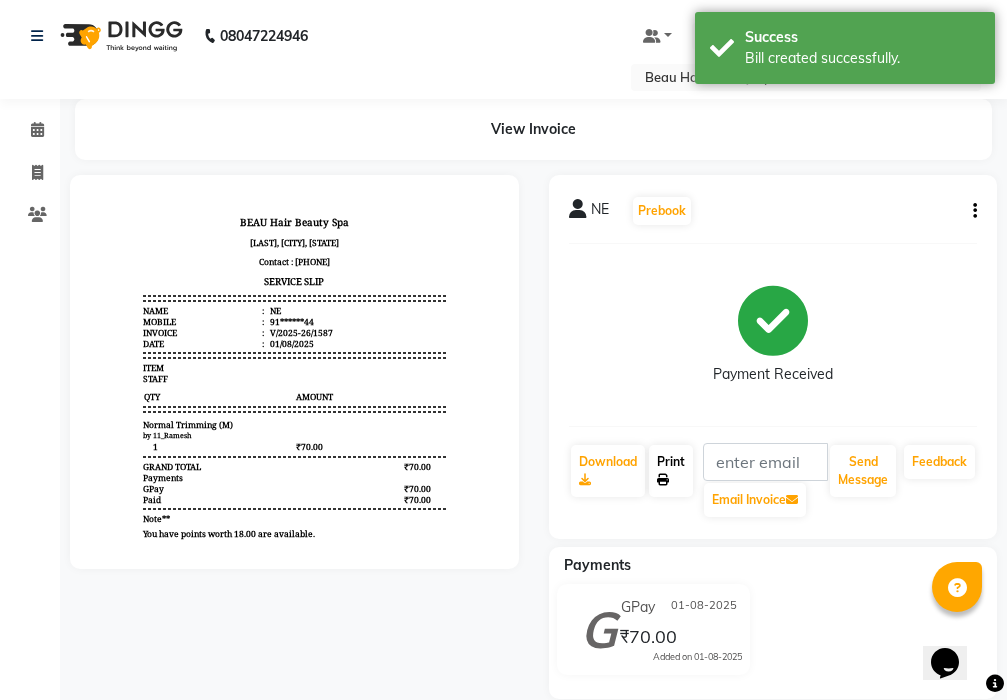 click on "Print" 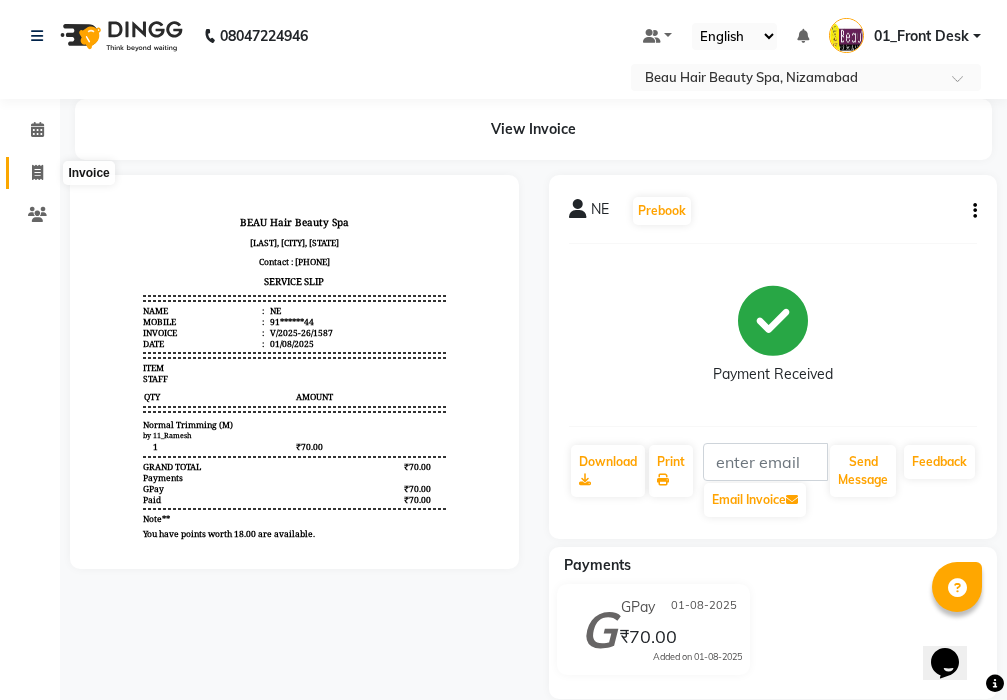 click 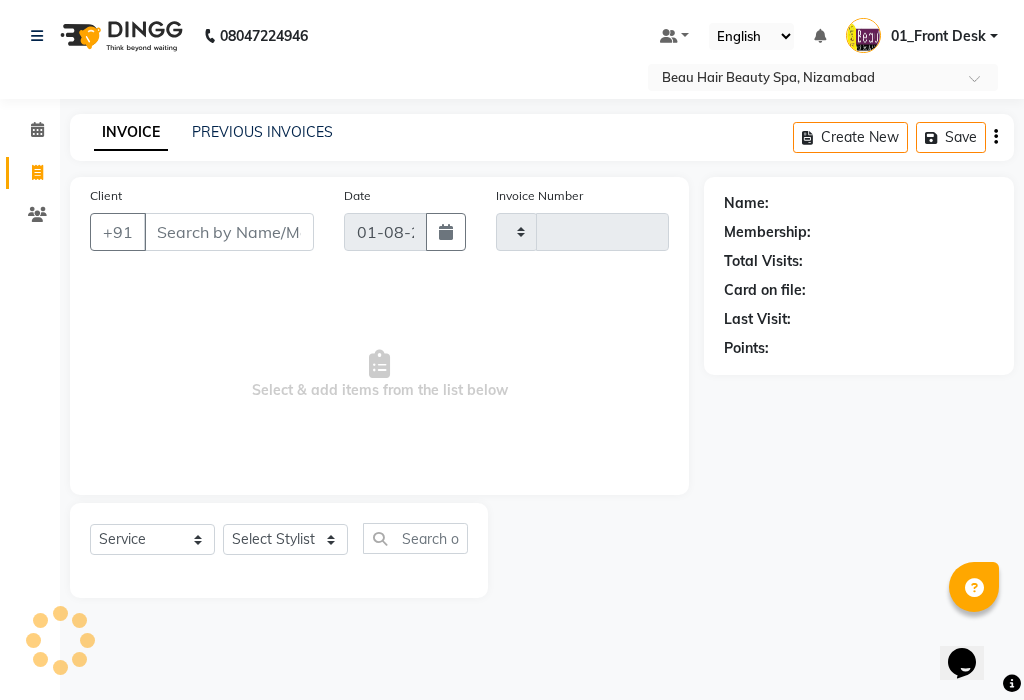 type on "1588" 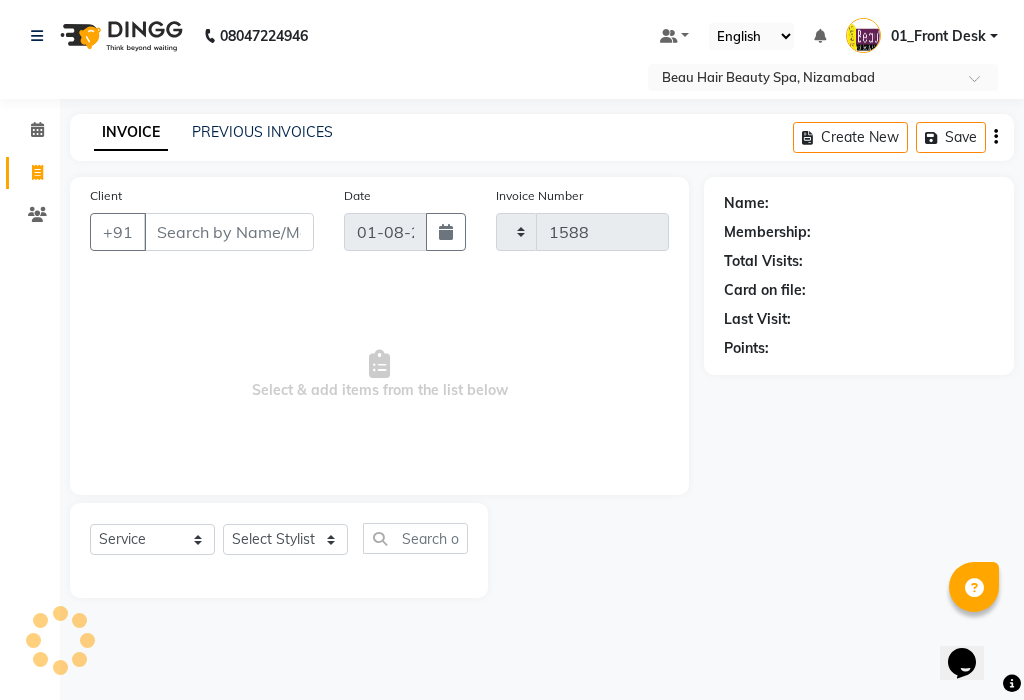 select on "3470" 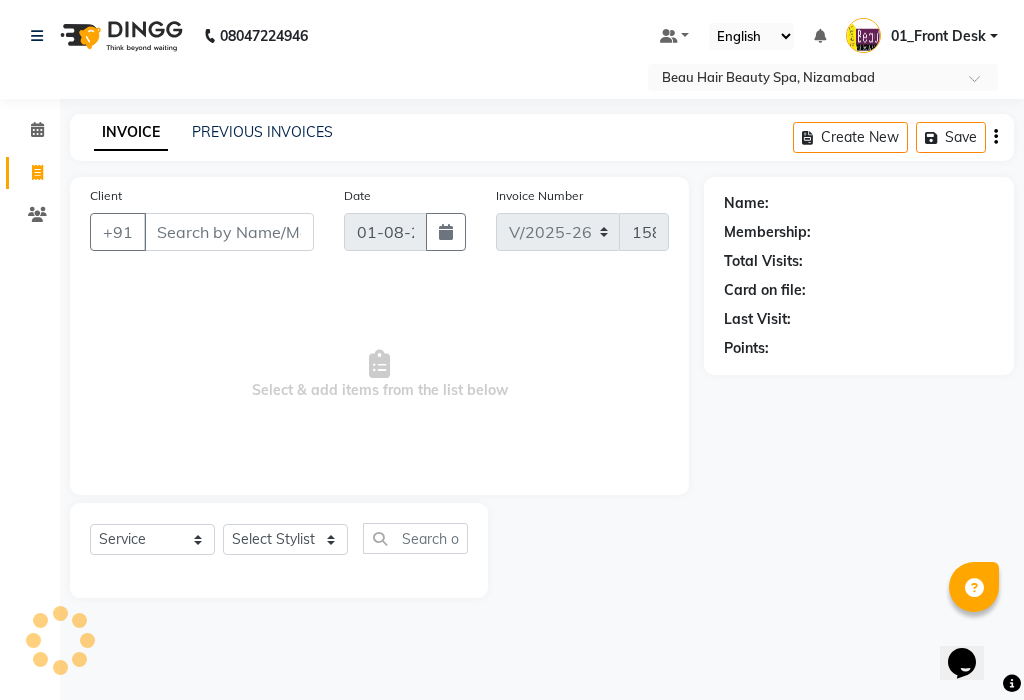 click on "Client" at bounding box center (229, 232) 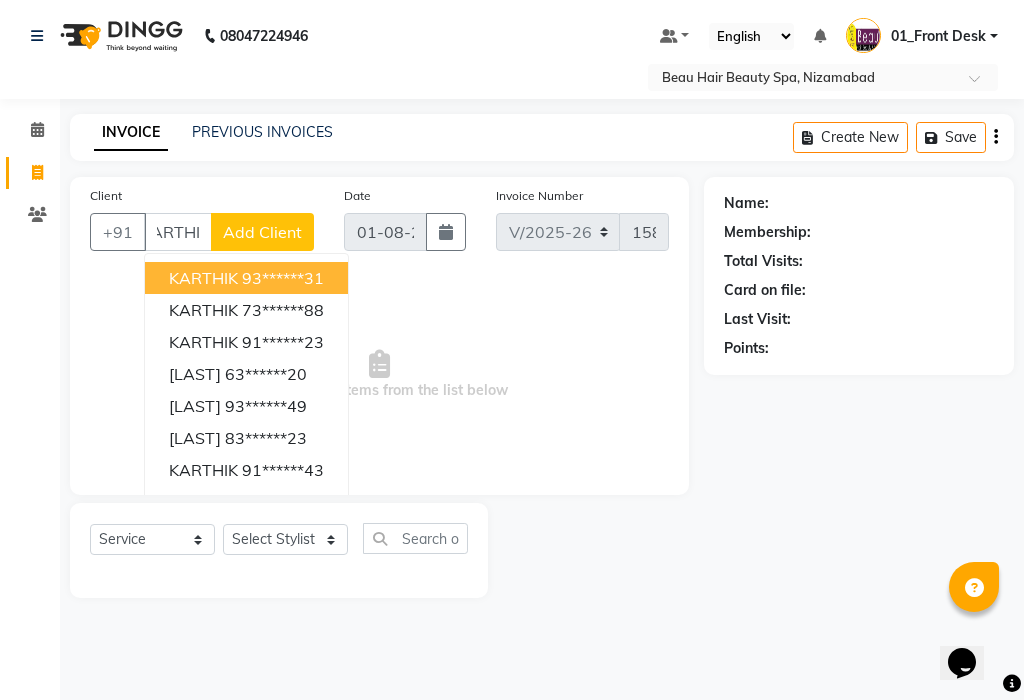 scroll, scrollTop: 0, scrollLeft: 26, axis: horizontal 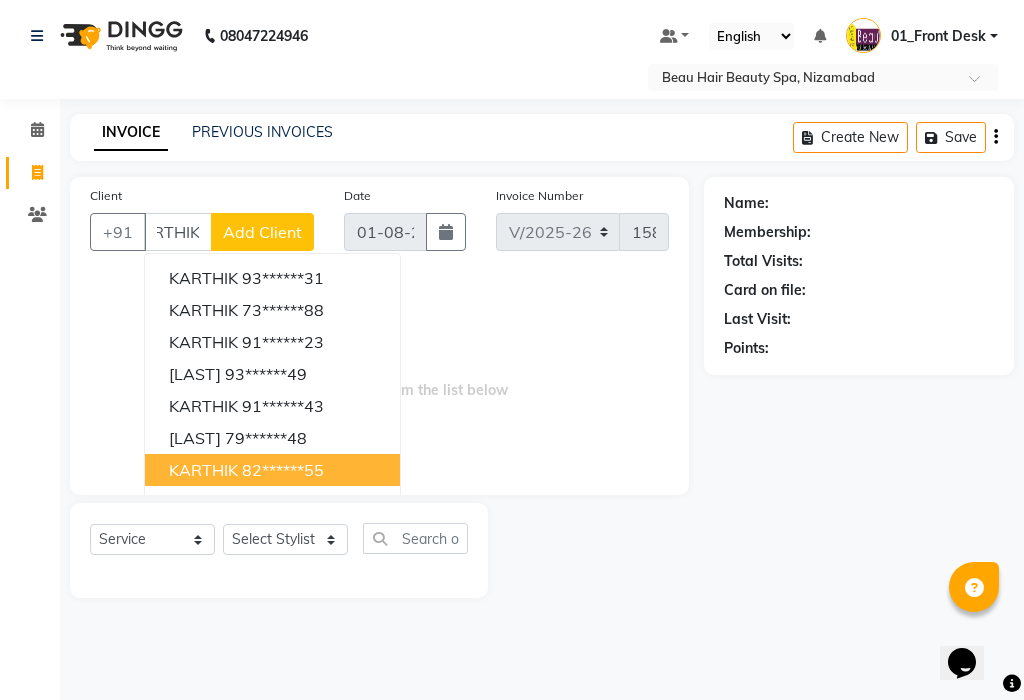 click on "82******55" at bounding box center [283, 470] 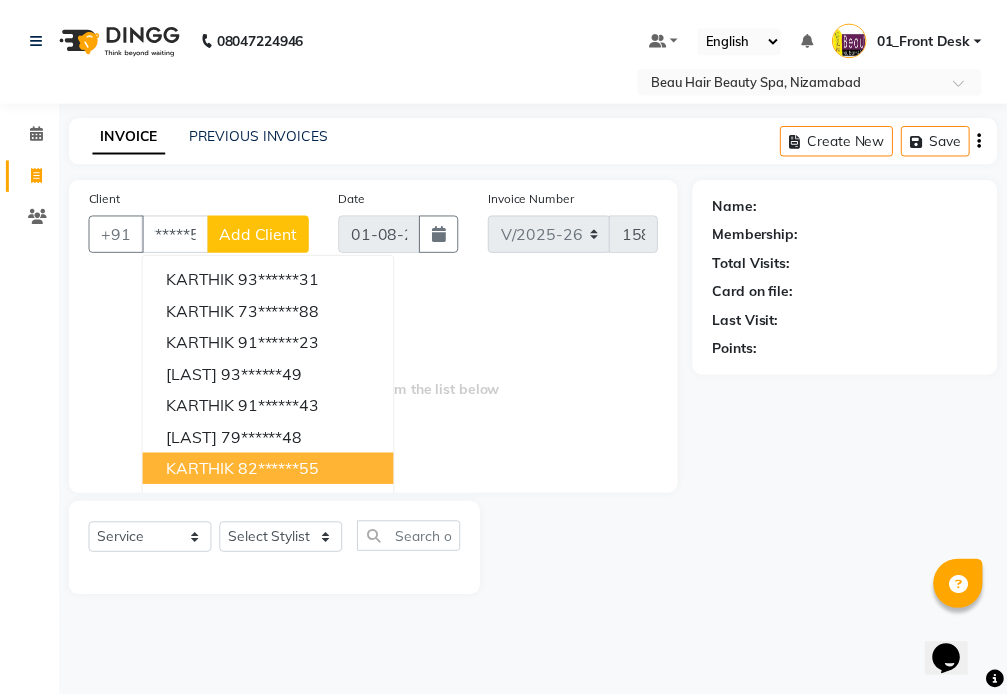 scroll, scrollTop: 0, scrollLeft: 0, axis: both 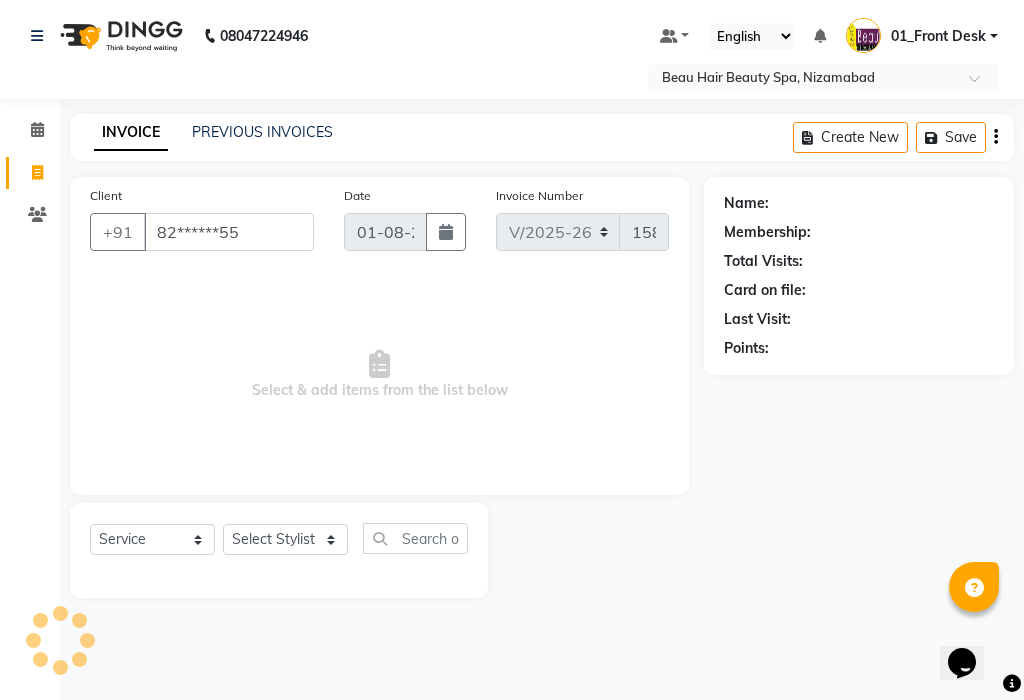 type on "82******55" 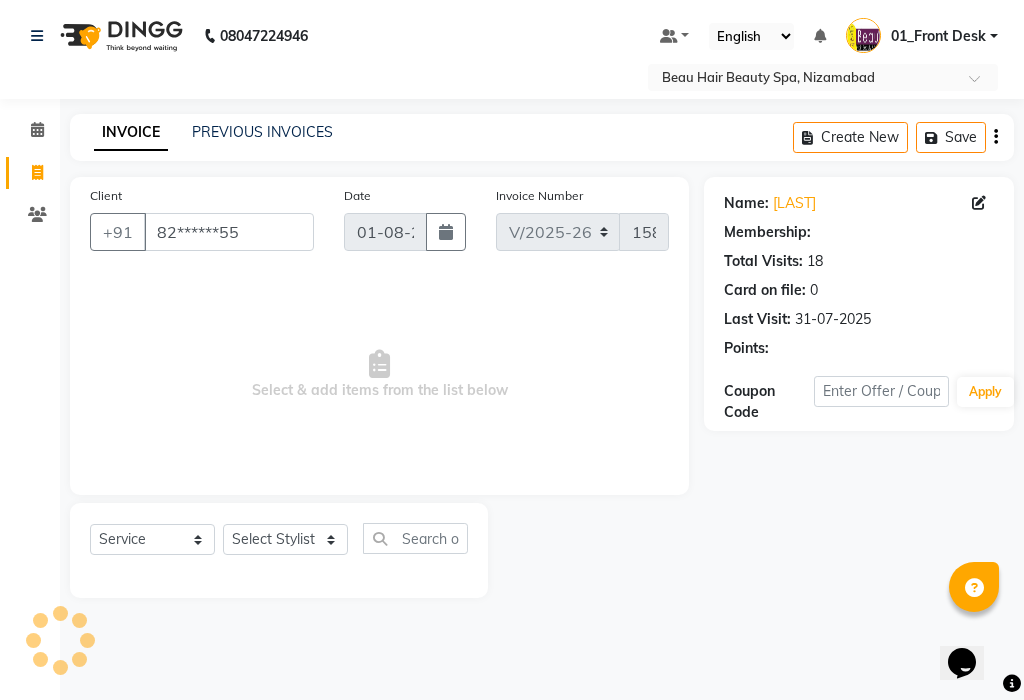 select on "1: Object" 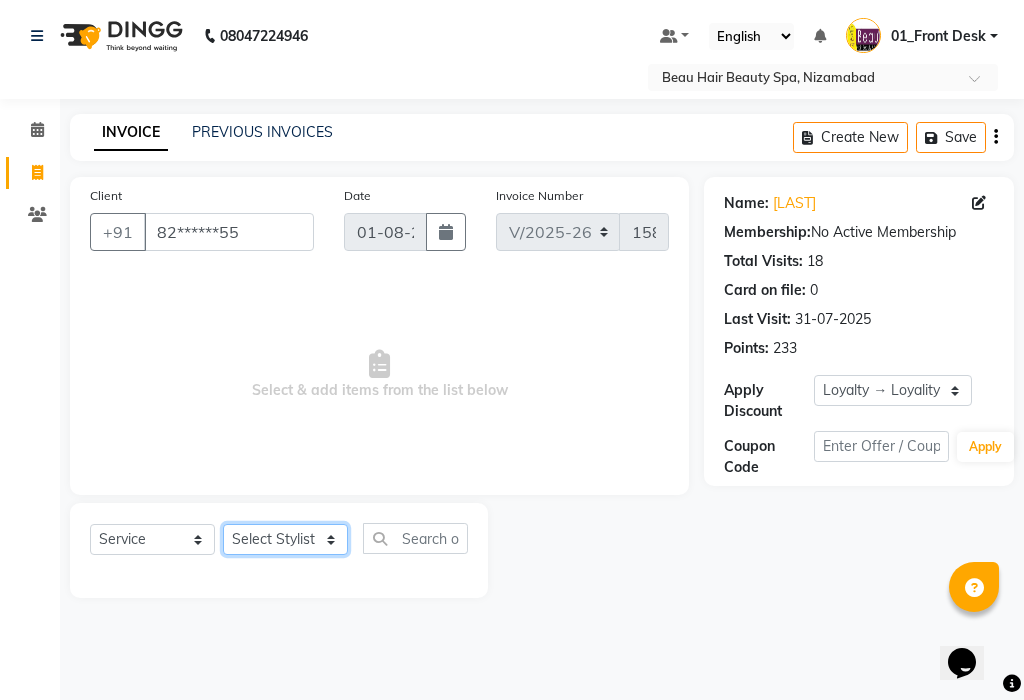click on "Select Stylist 01_Front Desk 04_Lavanya 07_Manjushree 11_Ramesh 15_Adrish 26_Srinivas 99_Vishal Sir" 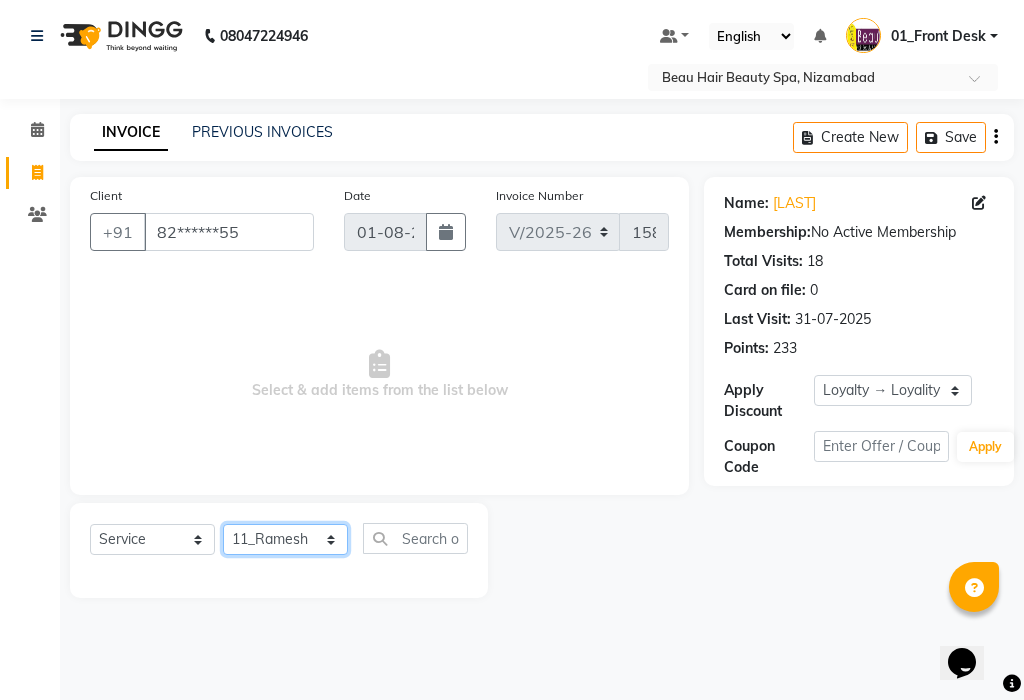 click on "Select Stylist 01_Front Desk 04_Lavanya 07_Manjushree 11_Ramesh 15_Adrish 26_Srinivas 99_Vishal Sir" 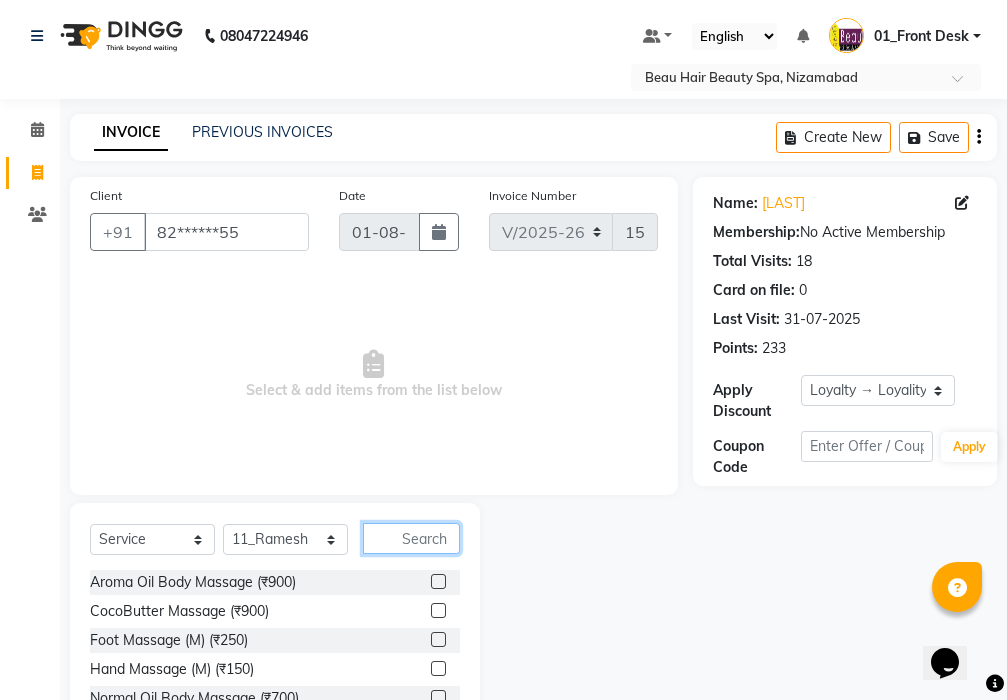 click 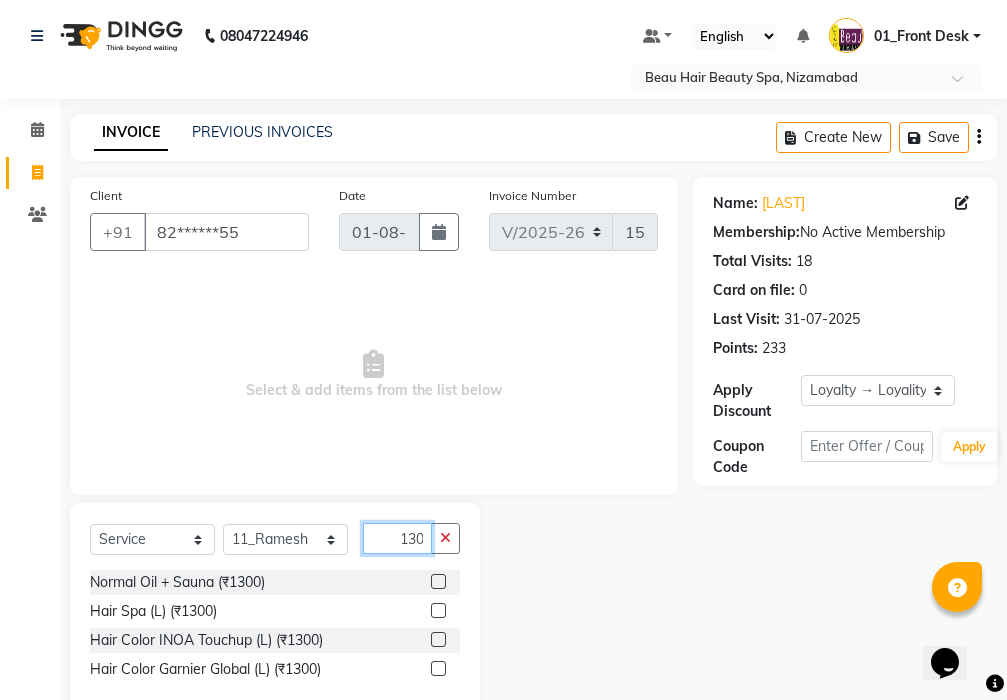 scroll, scrollTop: 0, scrollLeft: 10, axis: horizontal 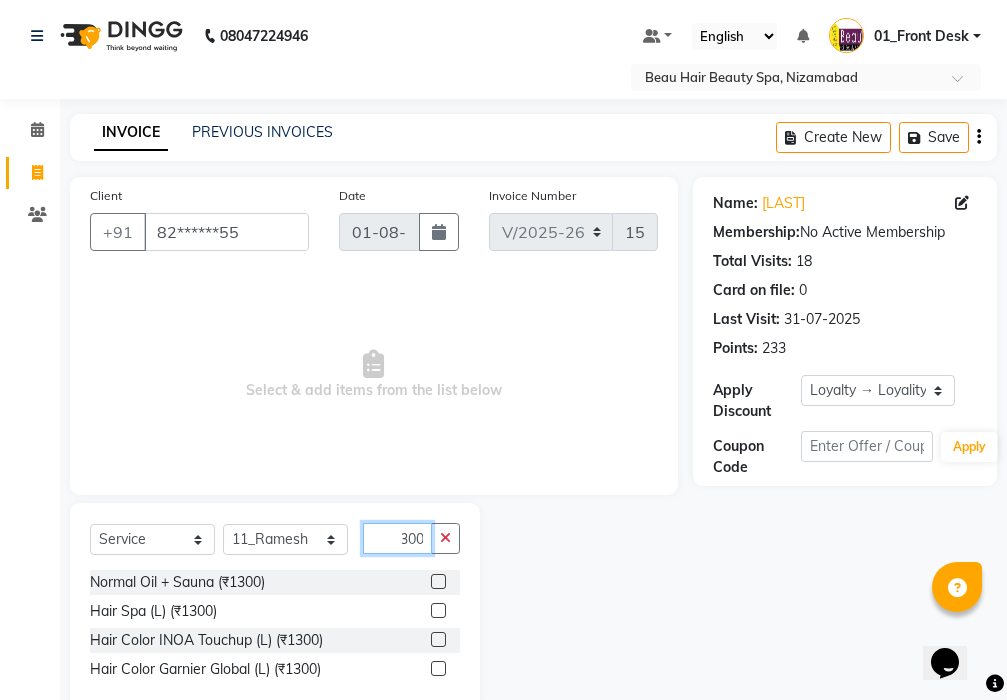 type on "1300" 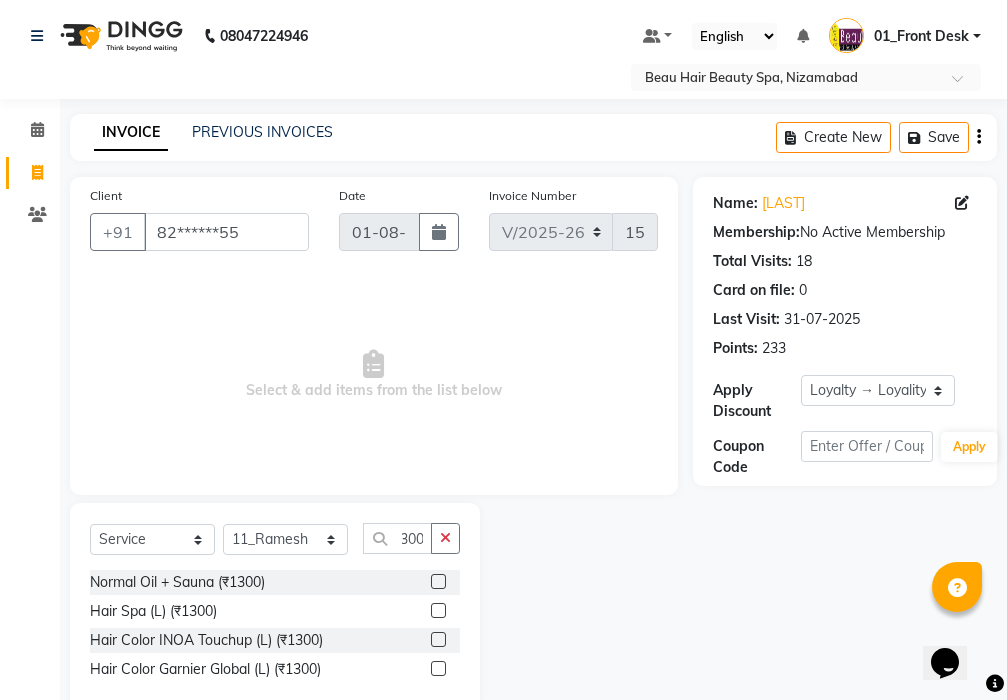 scroll, scrollTop: 0, scrollLeft: 0, axis: both 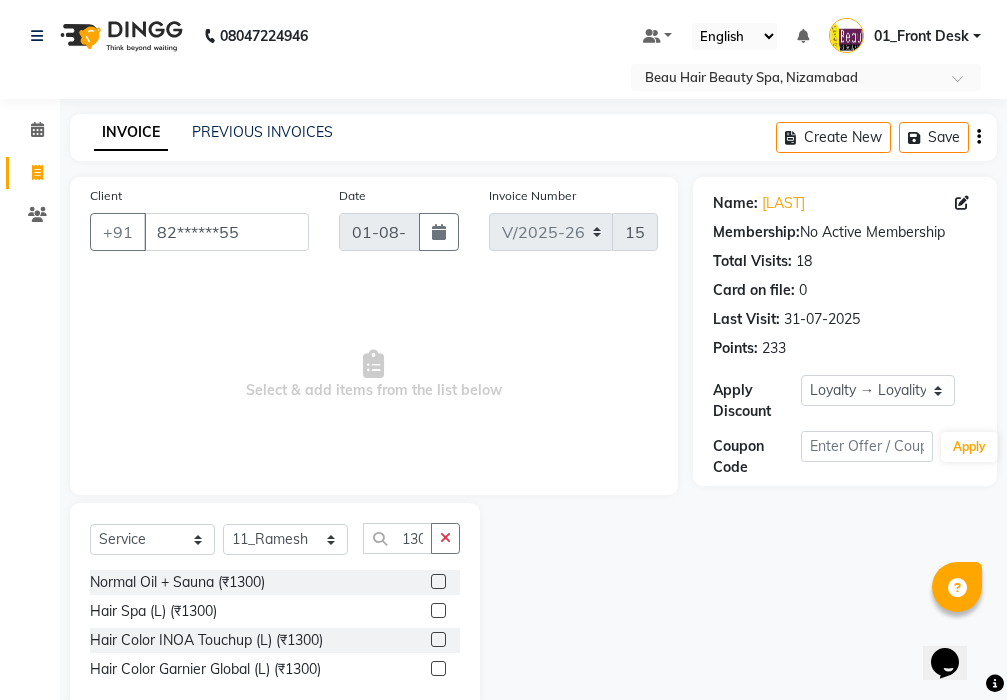 click 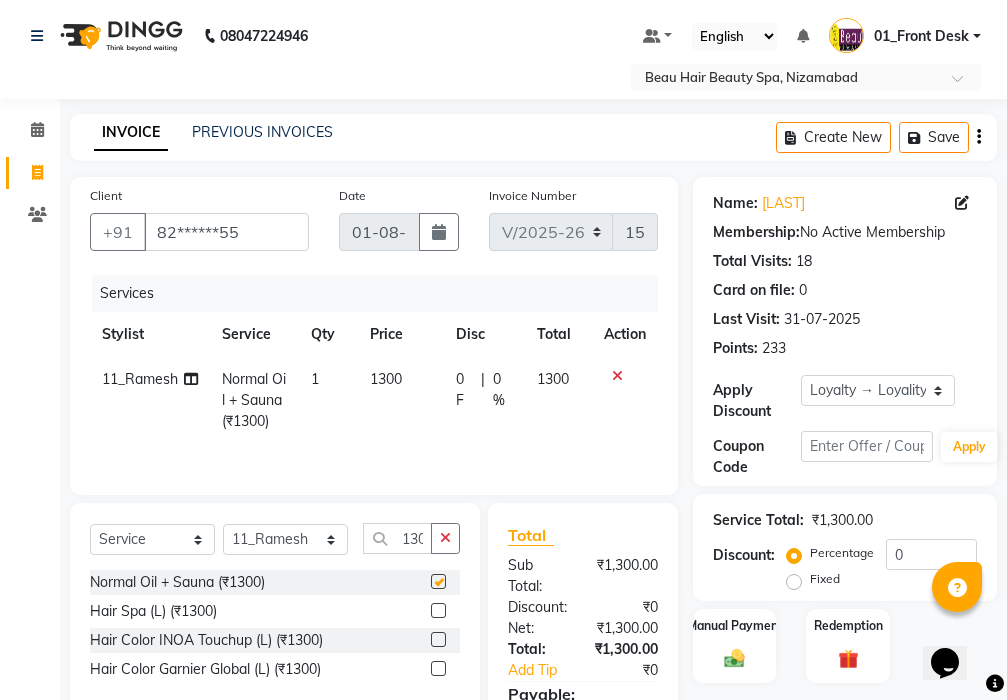 checkbox on "false" 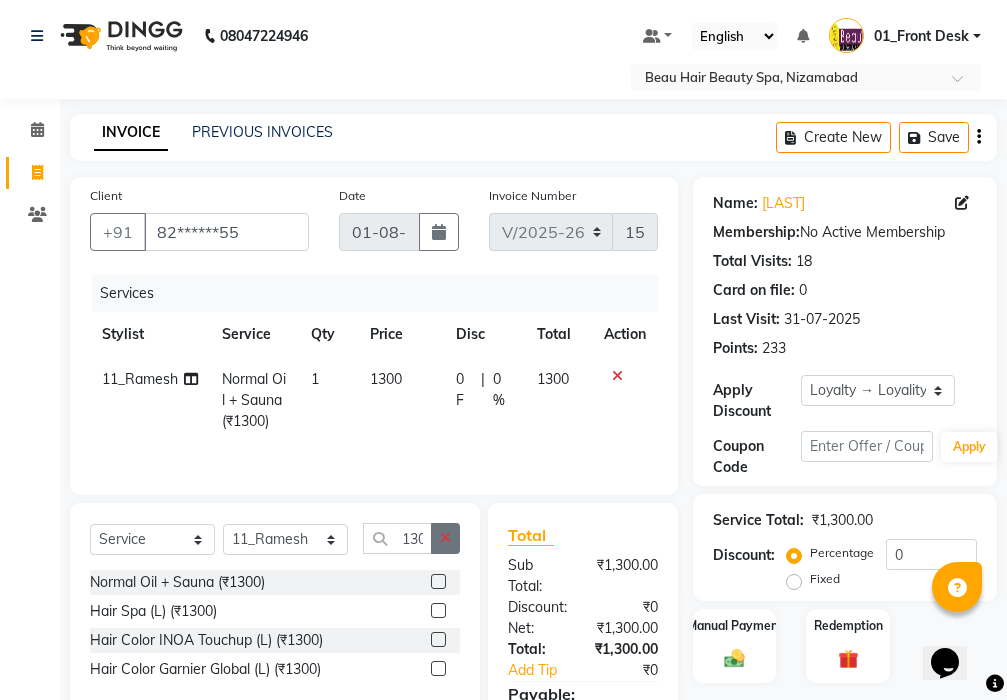 click 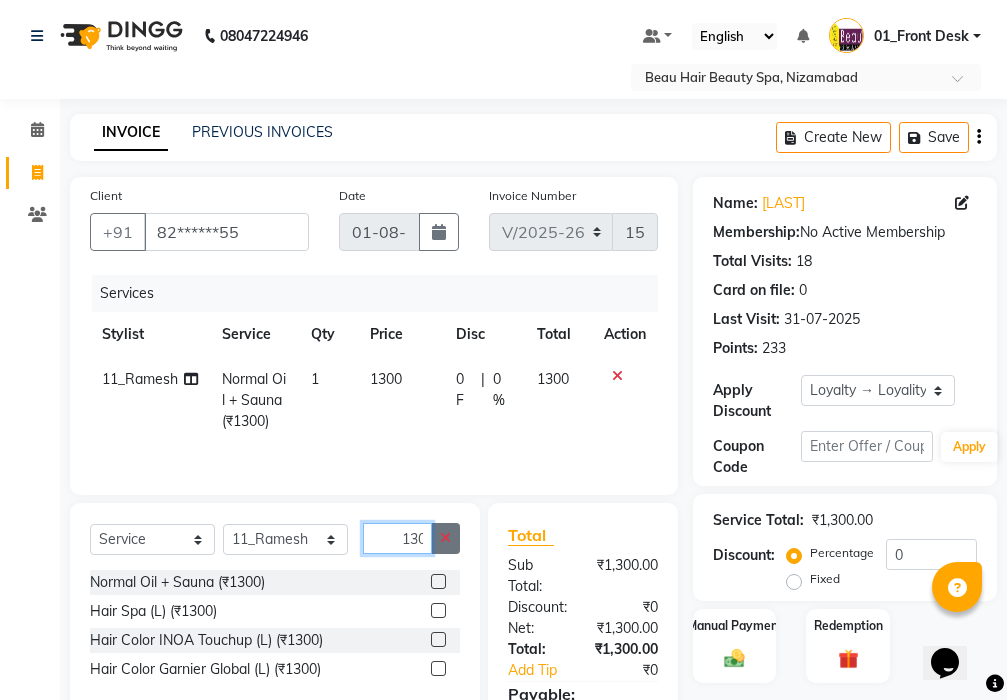type 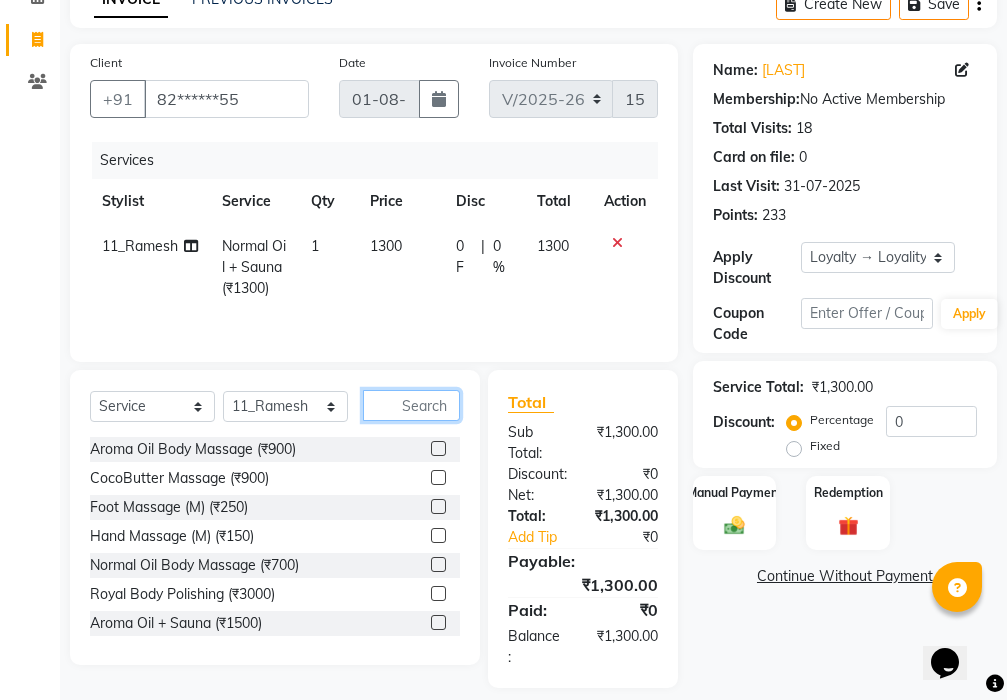 scroll, scrollTop: 153, scrollLeft: 0, axis: vertical 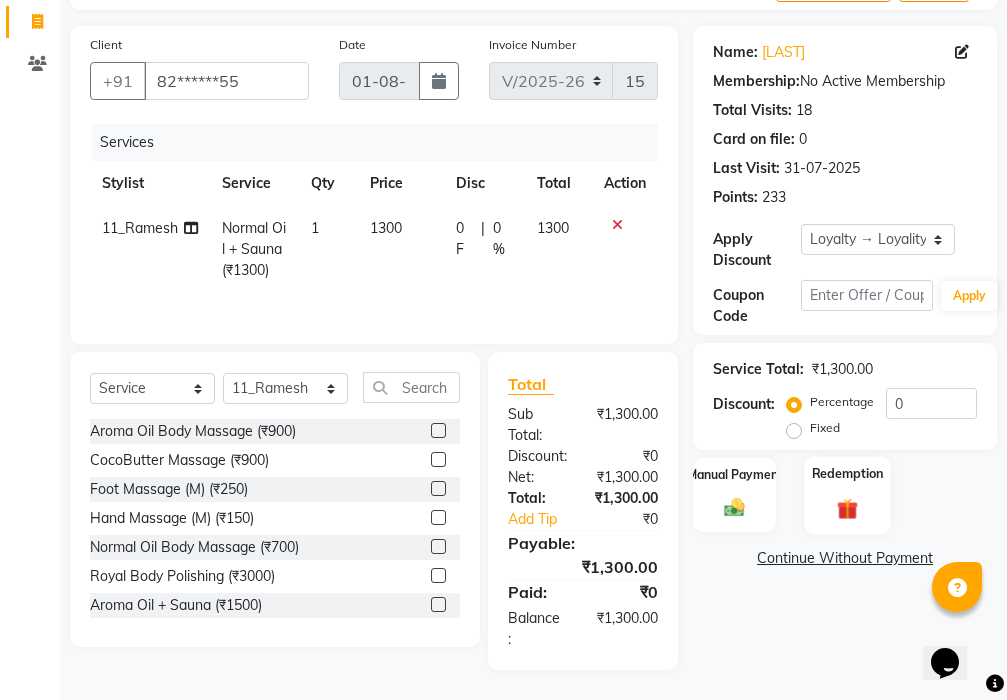 click on "Redemption" 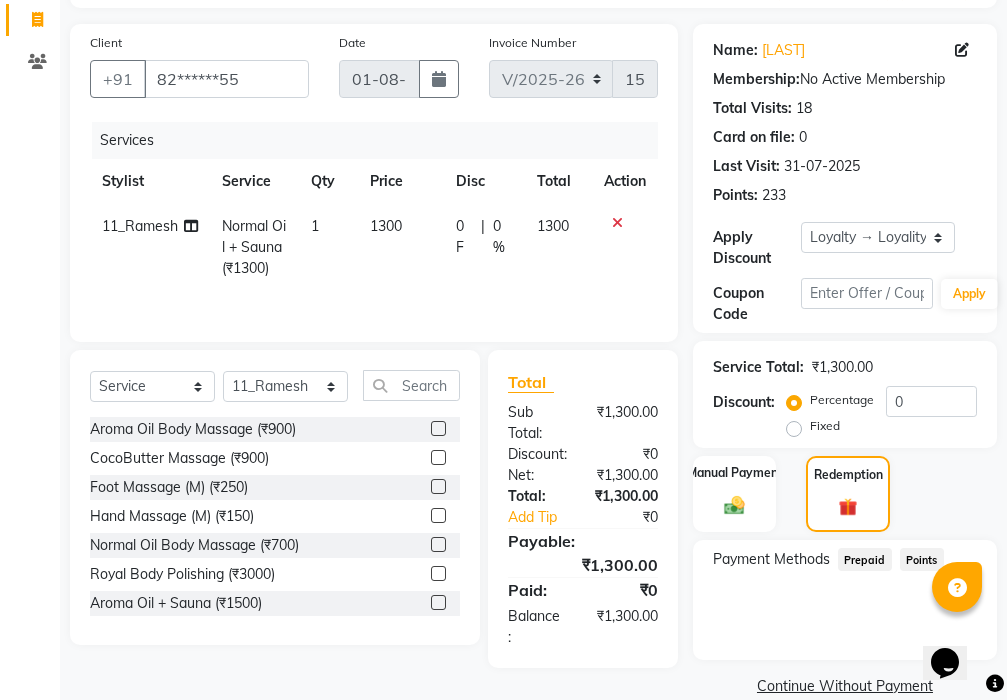 click on "Points" 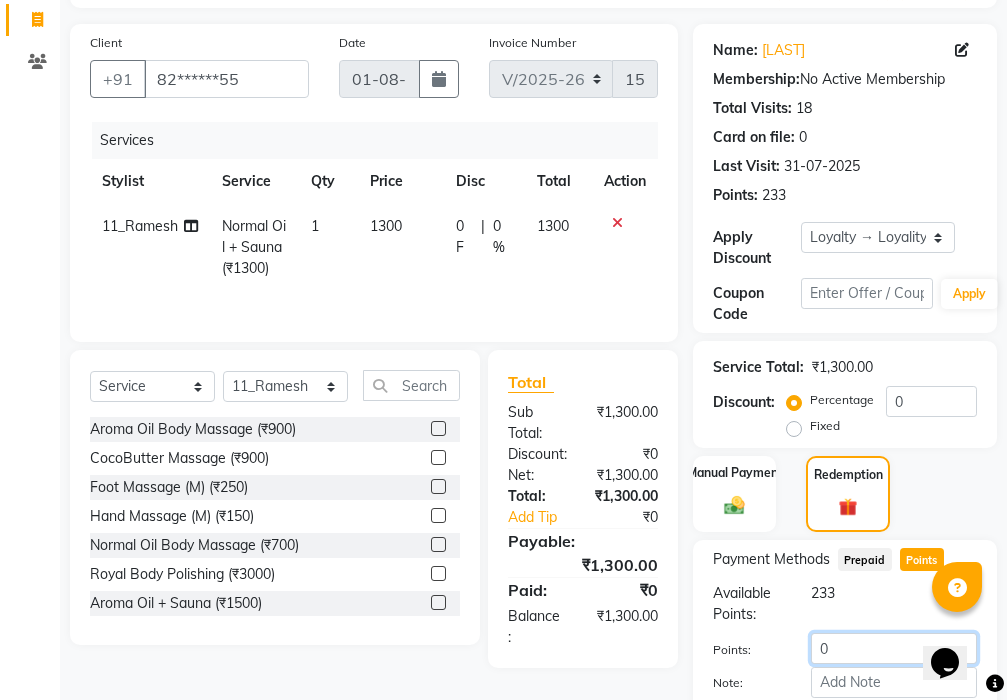 click on "0" 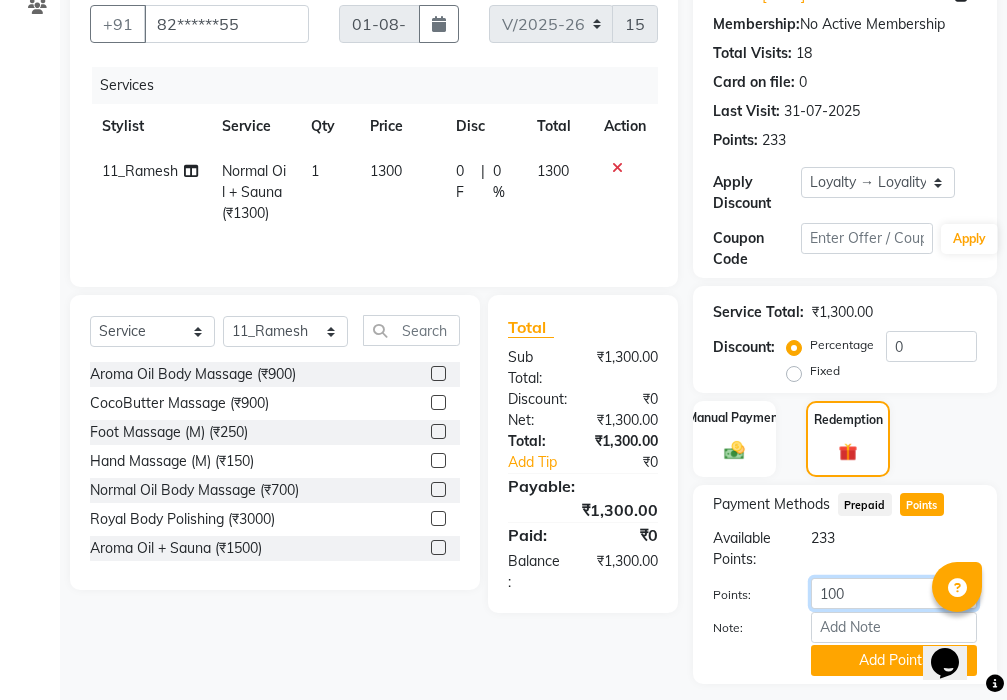 scroll, scrollTop: 263, scrollLeft: 0, axis: vertical 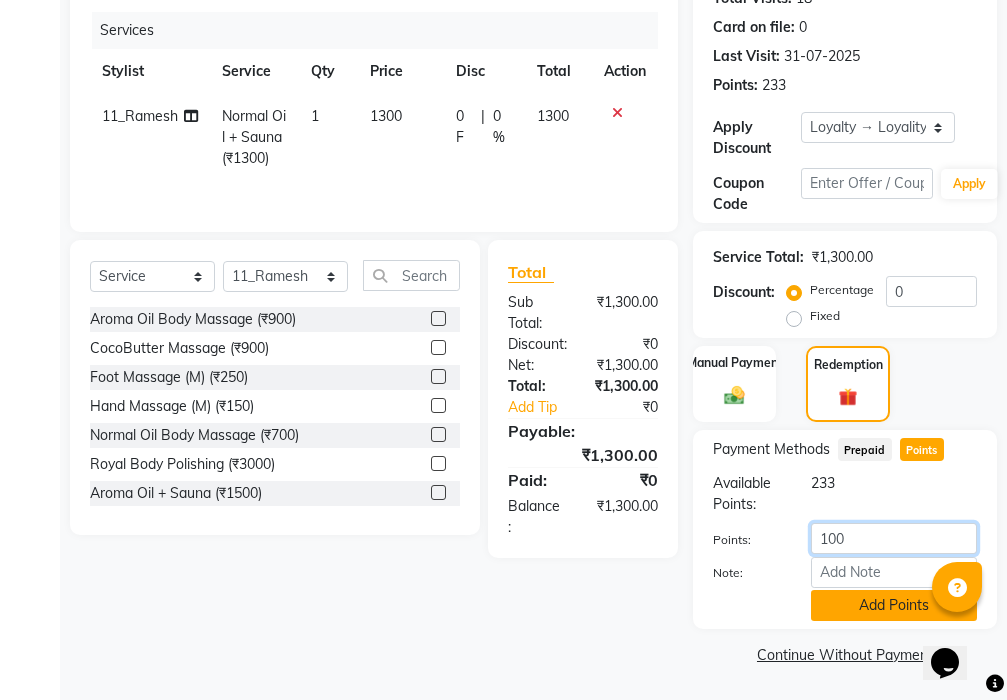 type on "100" 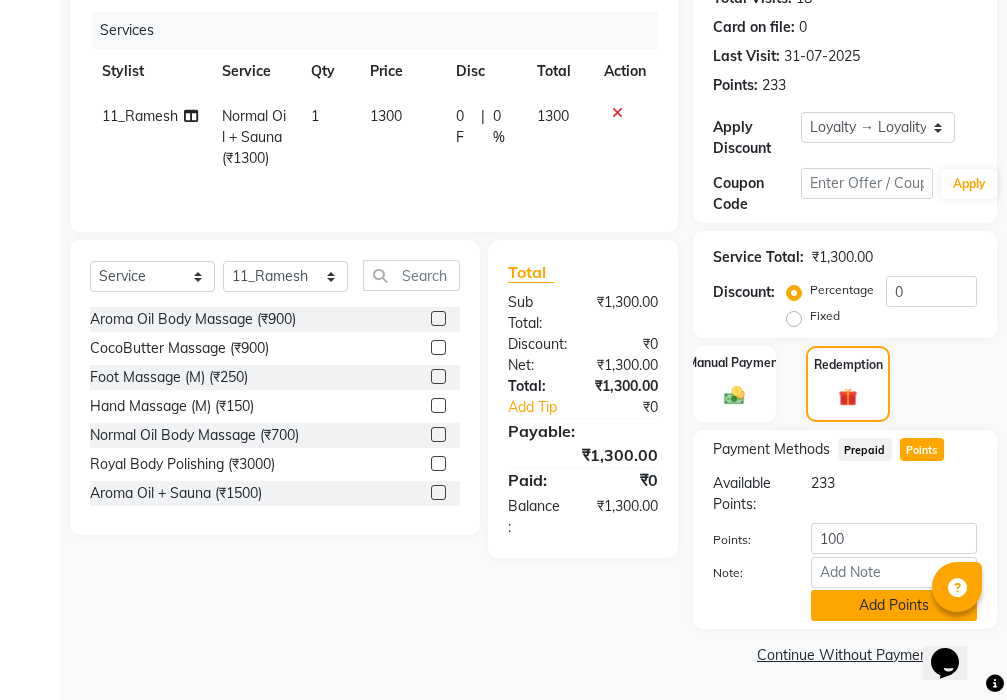 click on "Add Points" 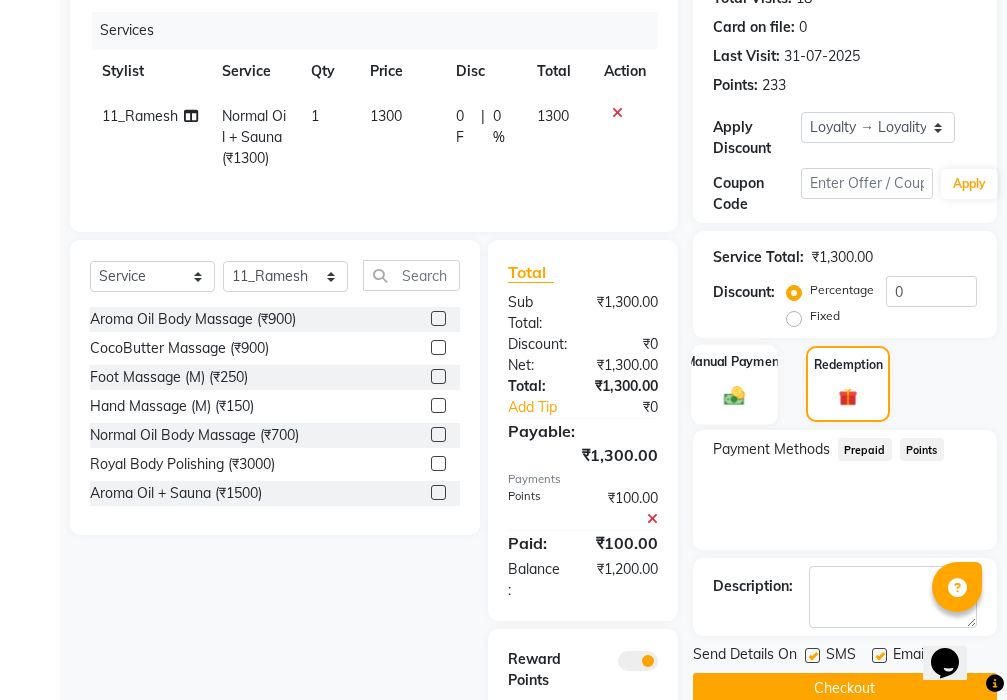 click on "Manual Payment" 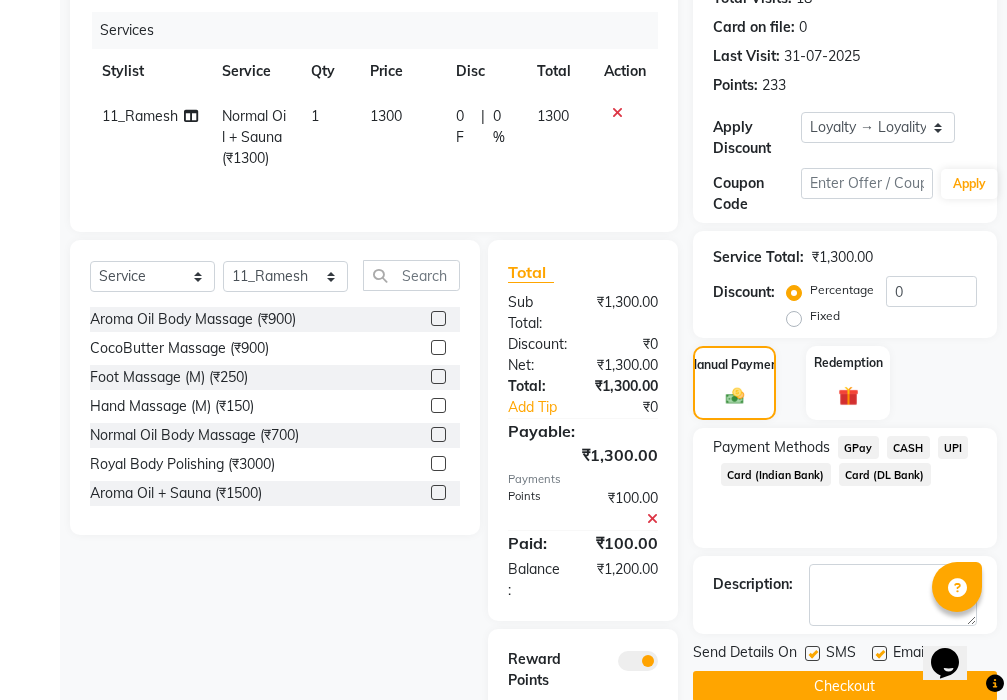 click on "CASH" 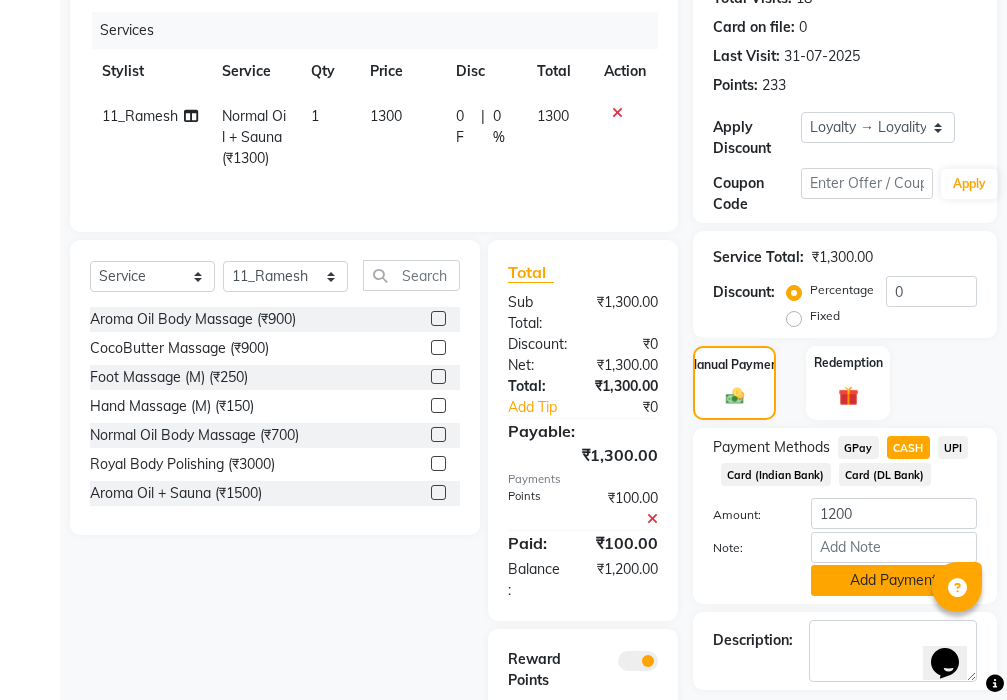 click on "Add Payment" 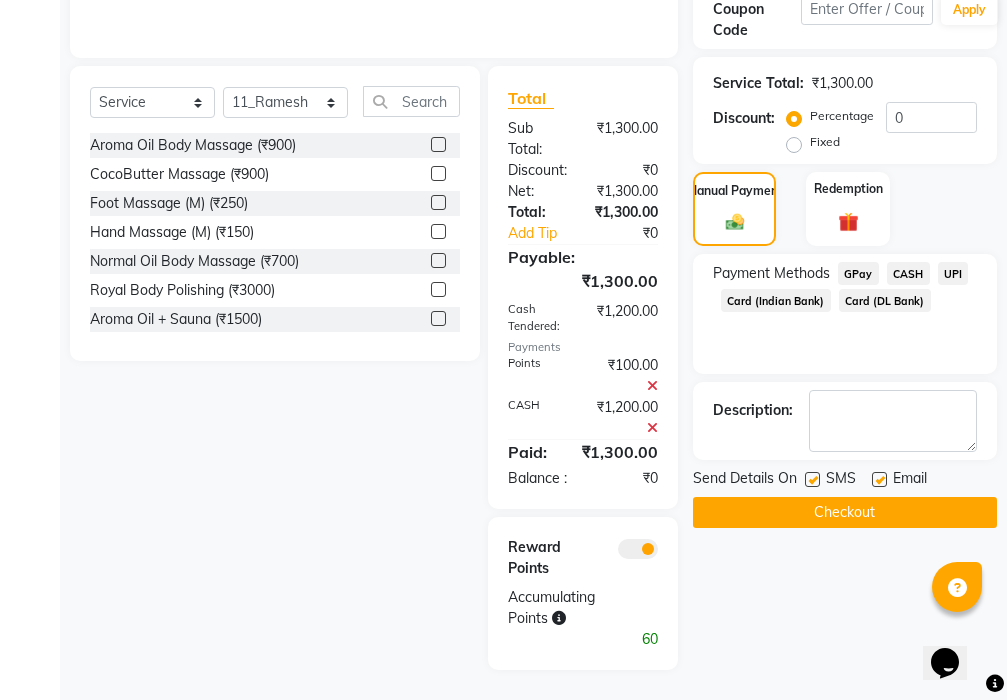 scroll, scrollTop: 460, scrollLeft: 0, axis: vertical 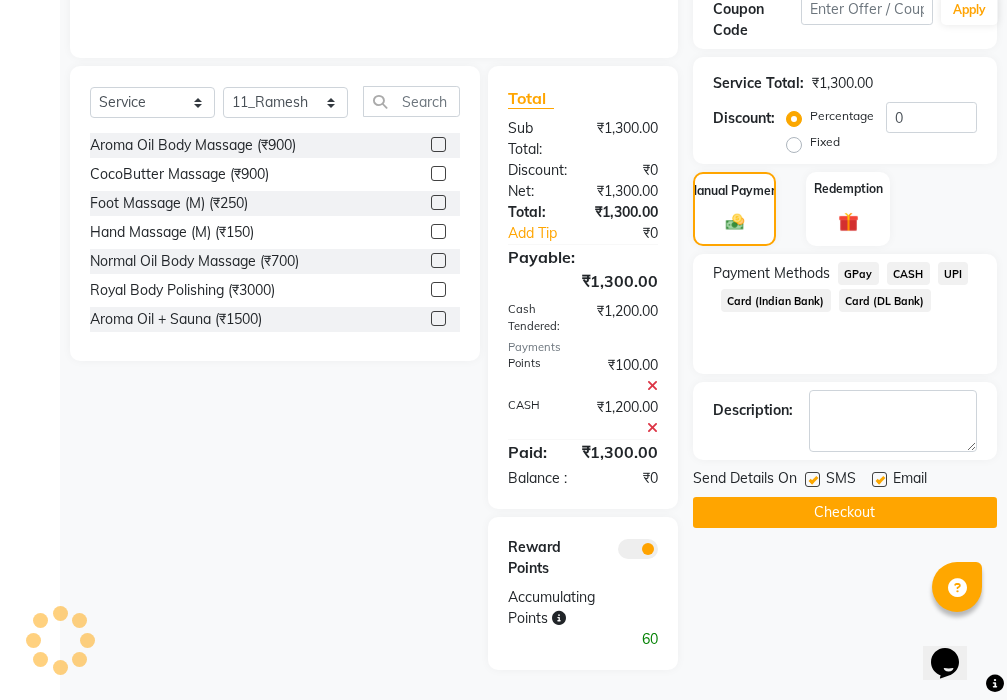 click on "Checkout" 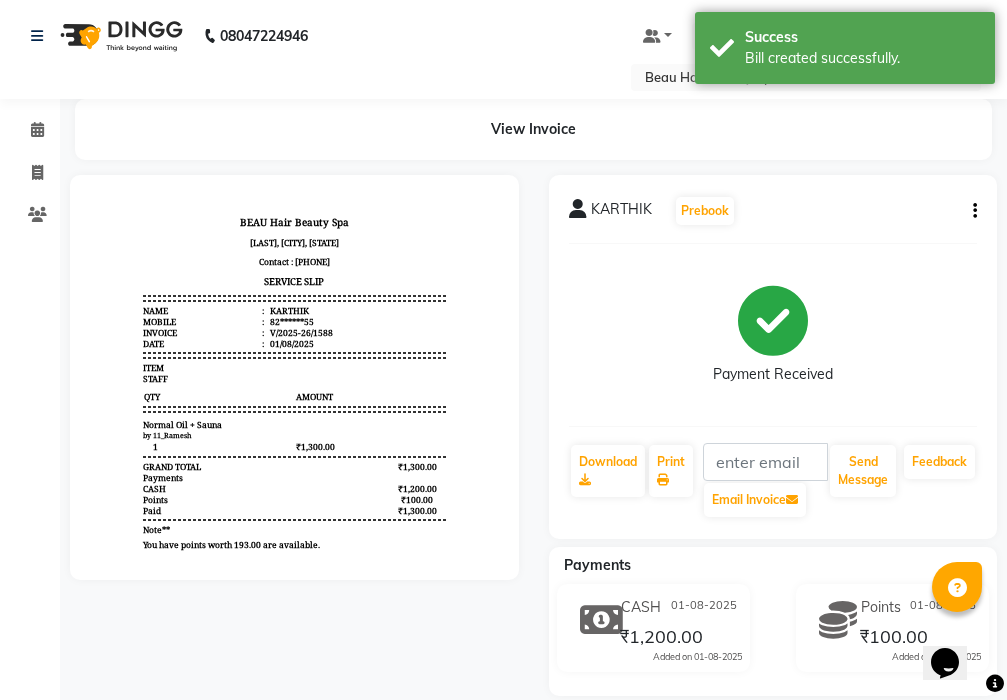 scroll, scrollTop: 0, scrollLeft: 0, axis: both 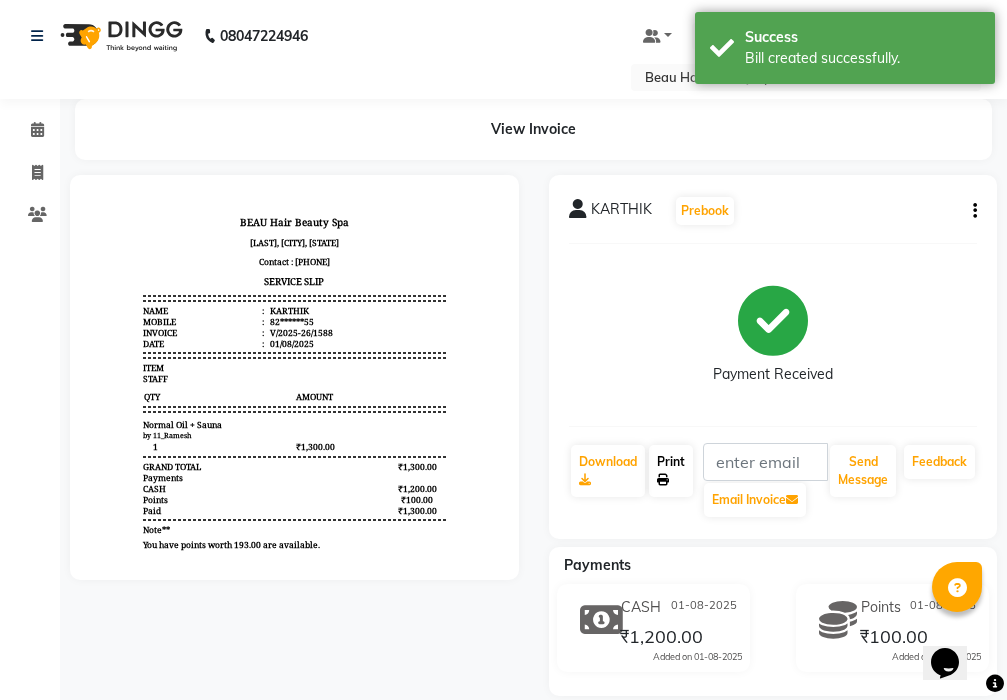 click on "Print" 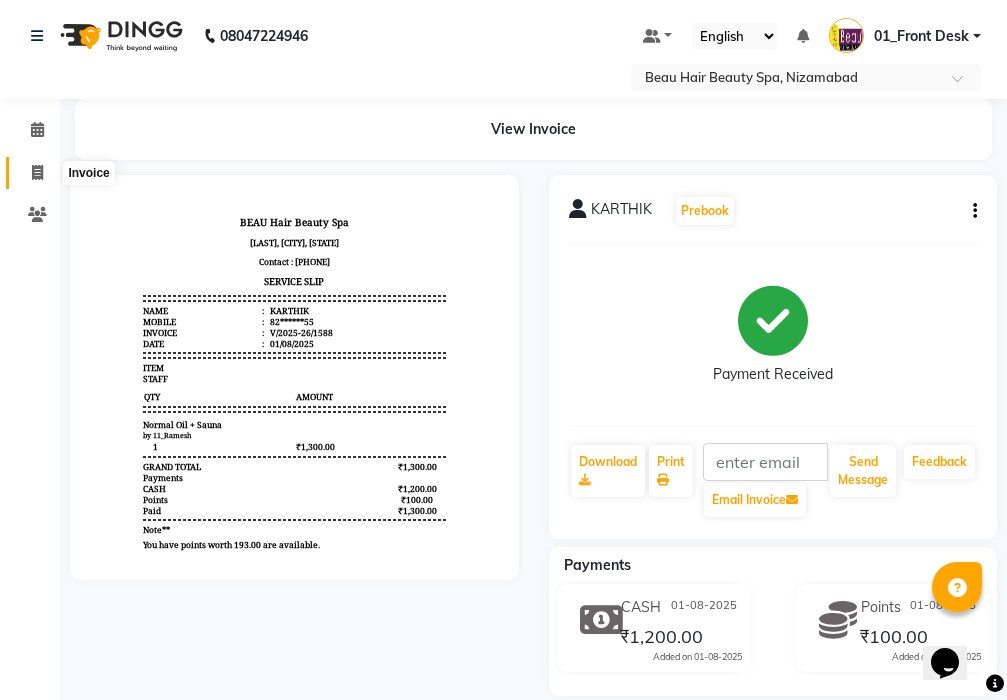 click 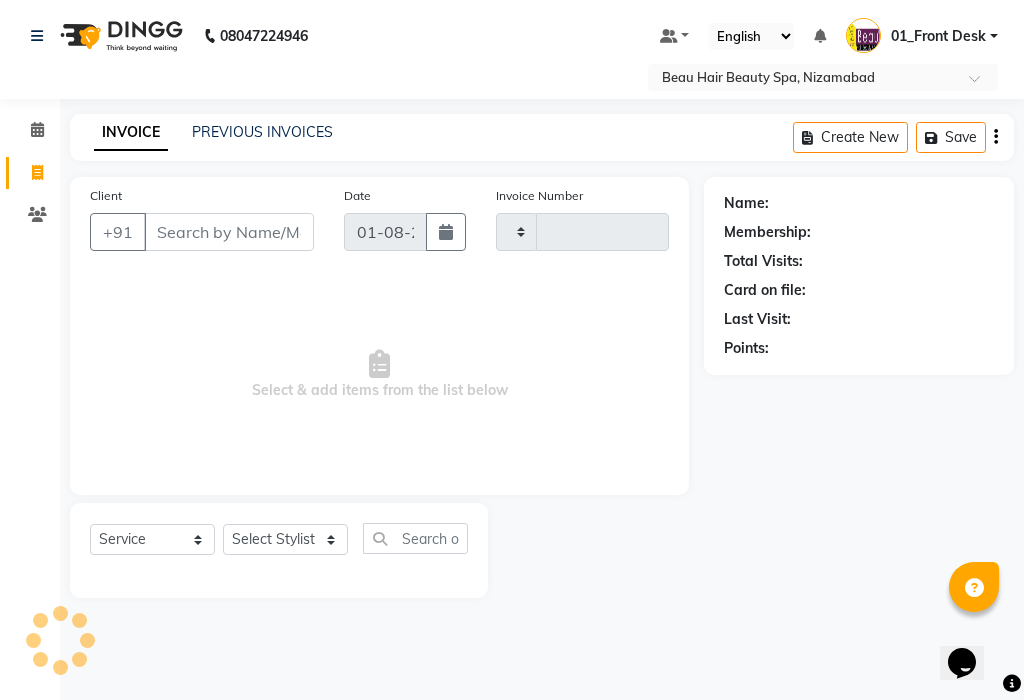 type on "1589" 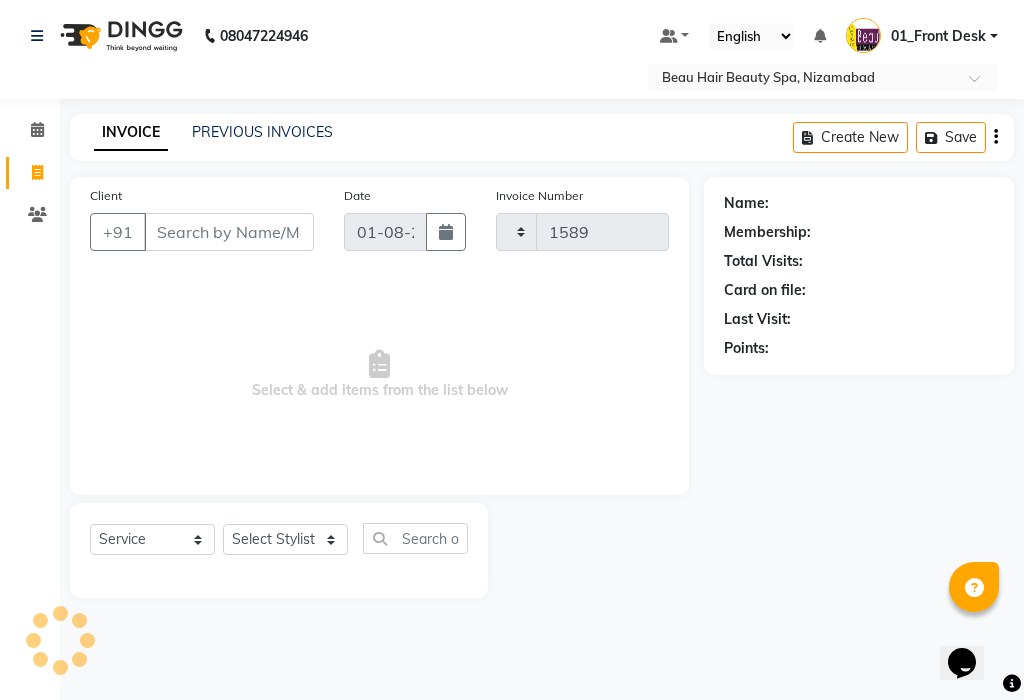 select on "3470" 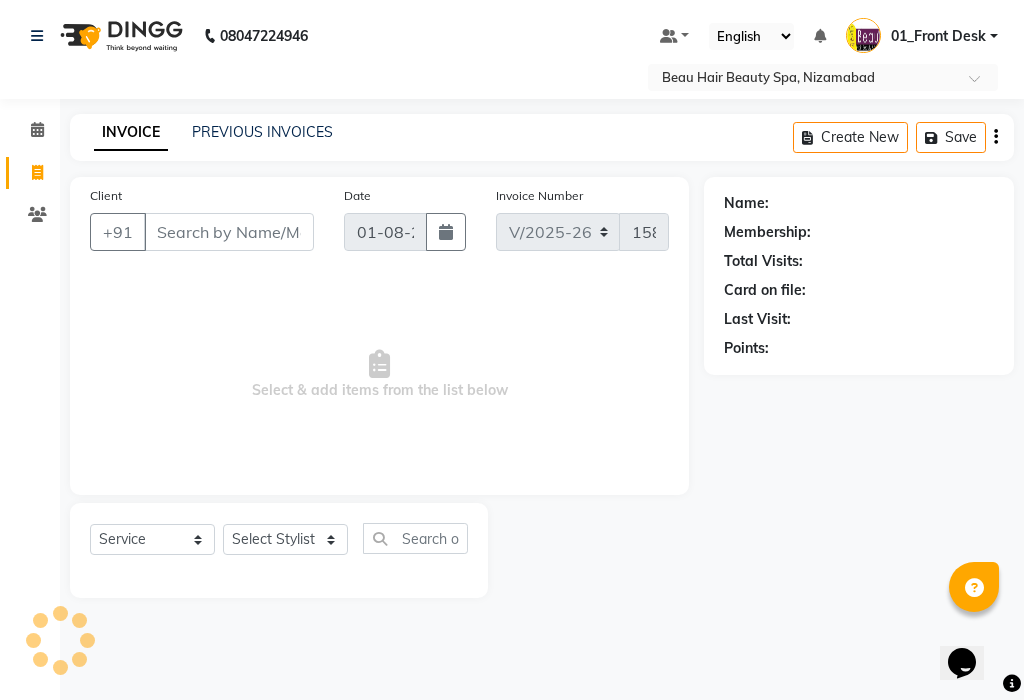 click on "Client" at bounding box center (229, 232) 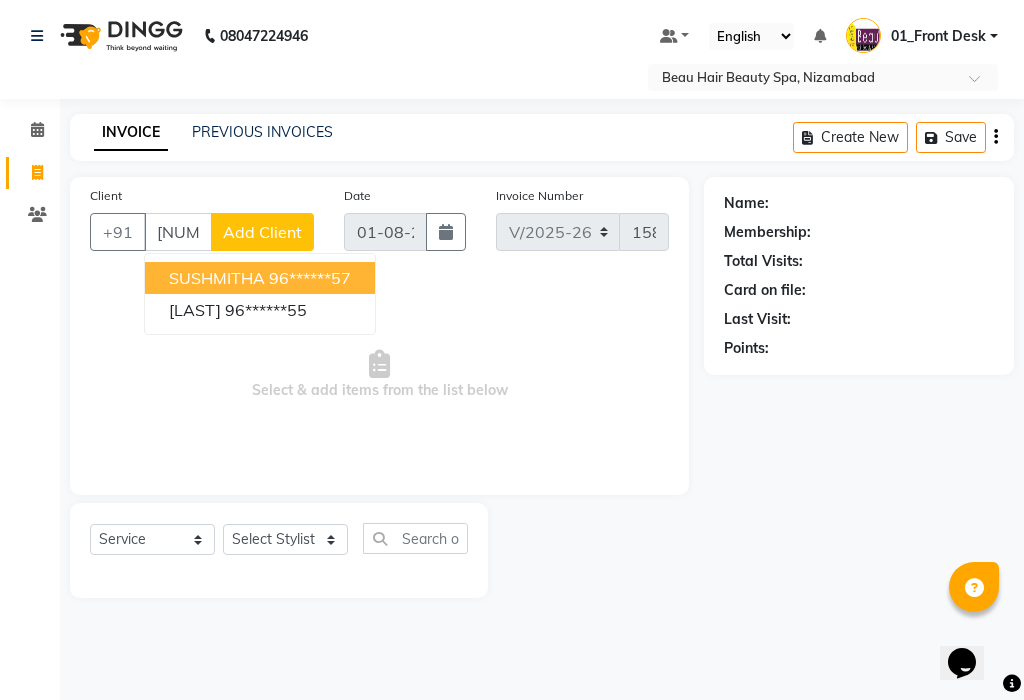 click on "96******57" at bounding box center (310, 278) 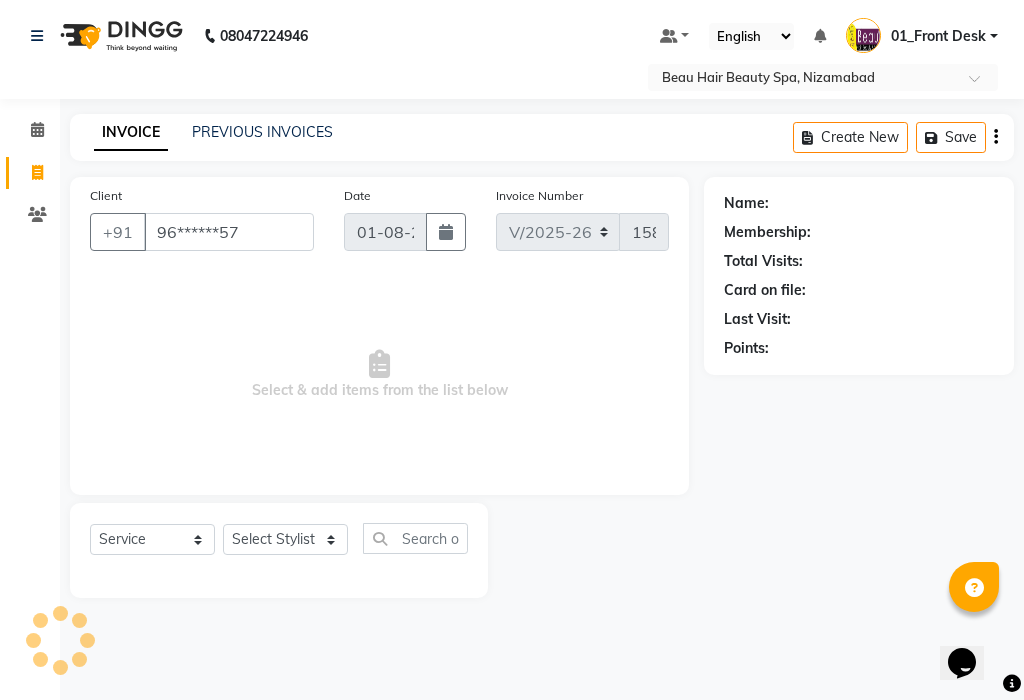 type on "96******57" 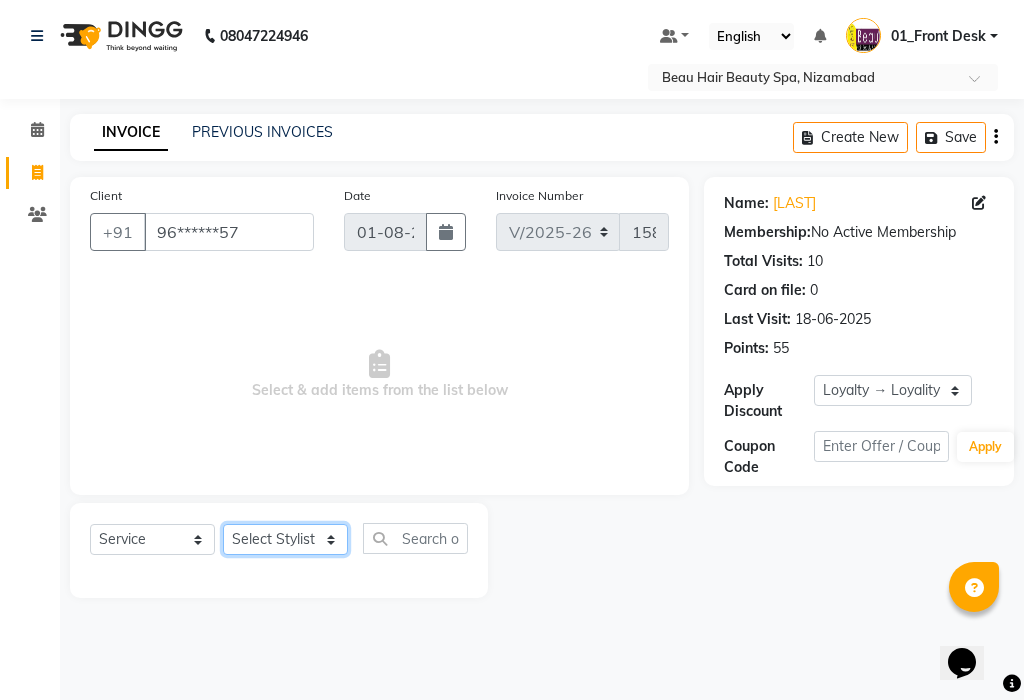 click on "Select Stylist 01_Front Desk 04_Lavanya 07_Manjushree 11_Ramesh 15_Adrish 26_Srinivas 99_Vishal Sir" 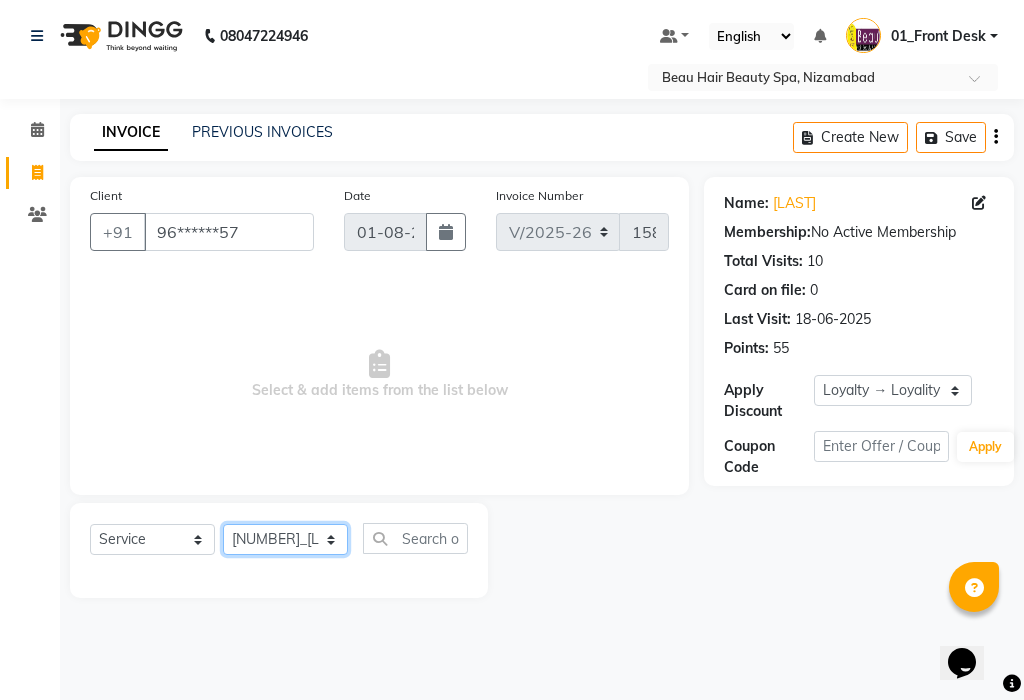 click on "Select Stylist 01_Front Desk 04_Lavanya 07_Manjushree 11_Ramesh 15_Adrish 26_Srinivas 99_Vishal Sir" 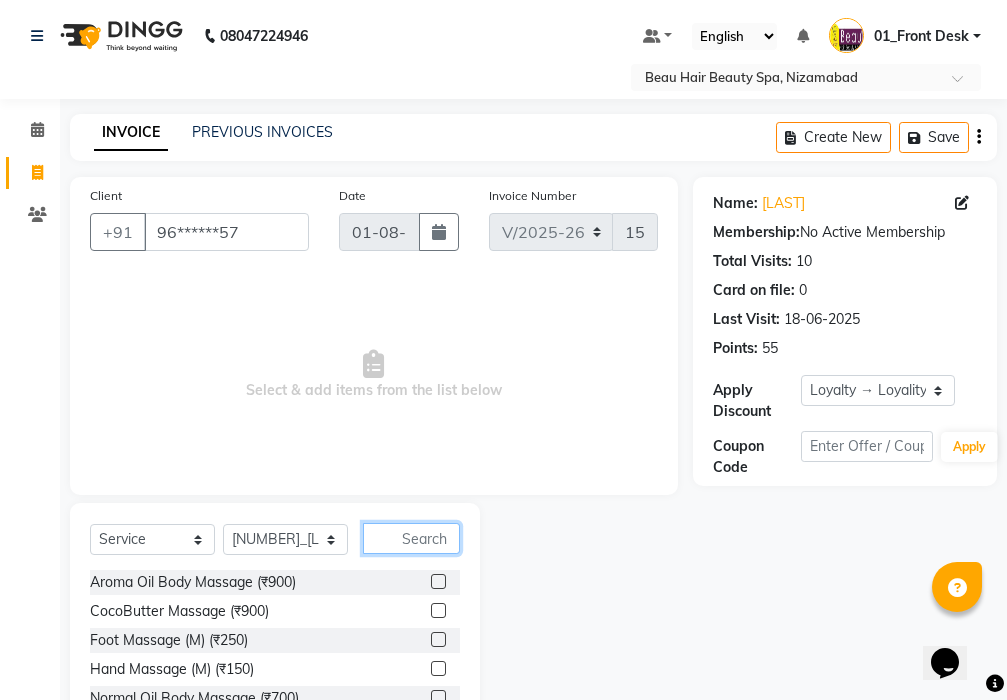 click 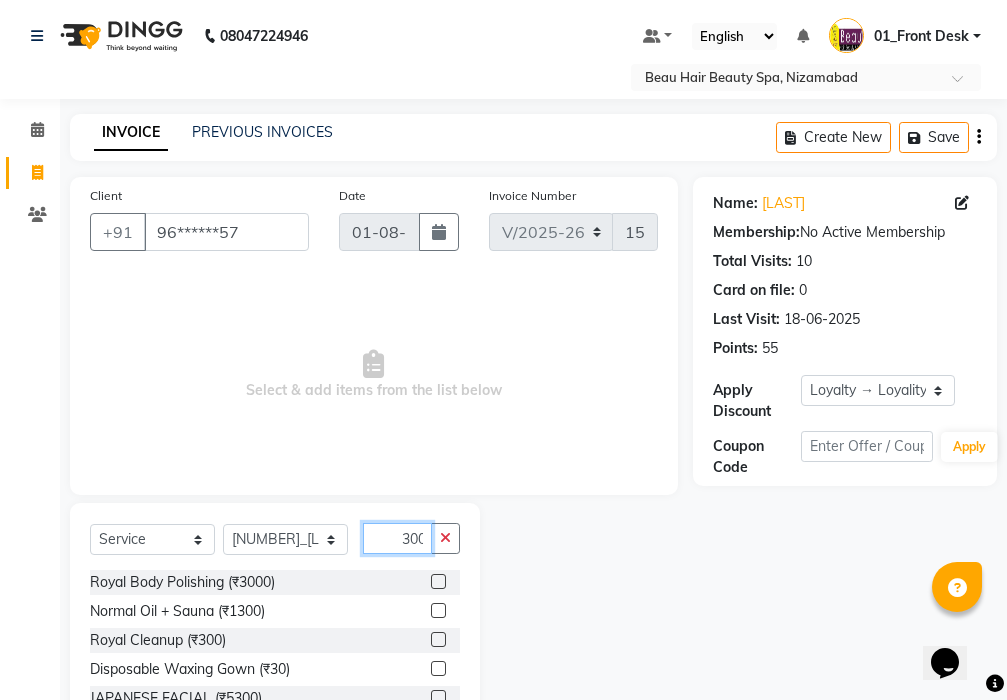scroll, scrollTop: 0, scrollLeft: 2, axis: horizontal 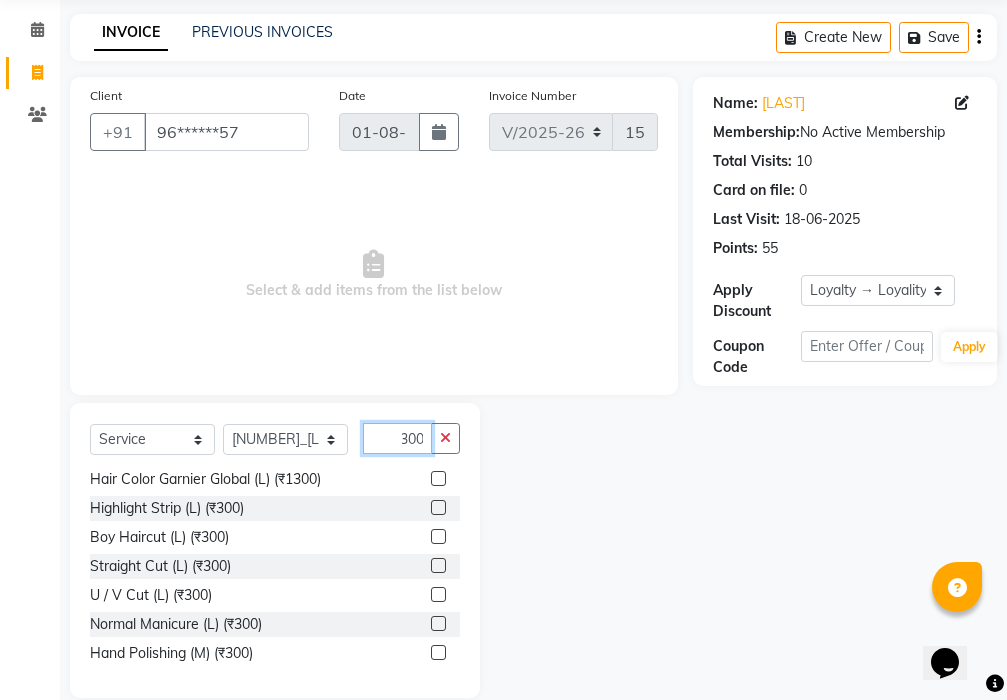 type on "300" 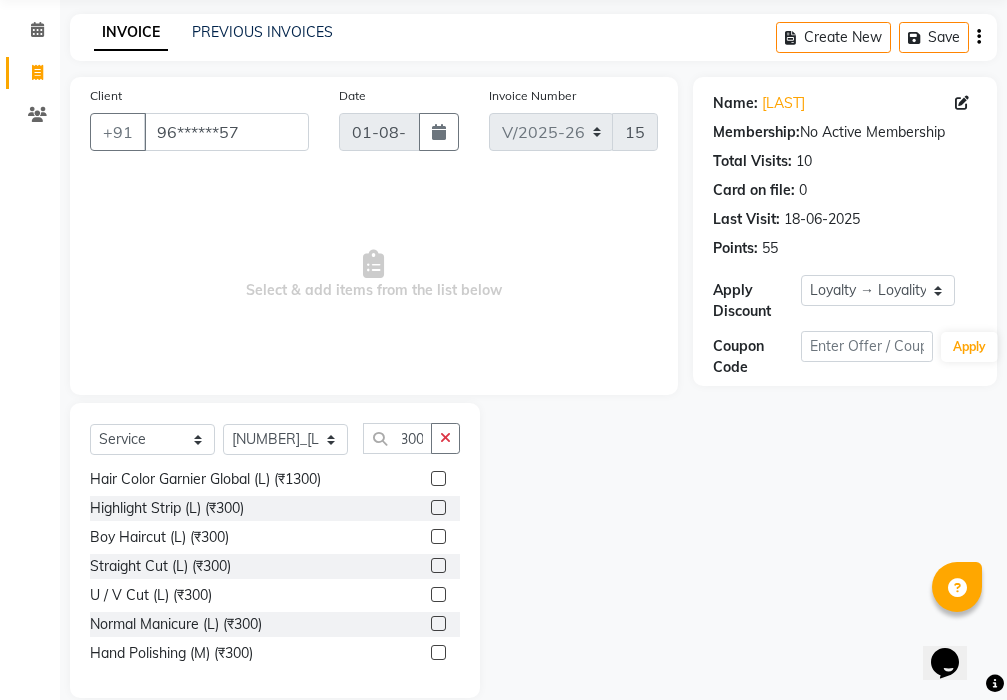 scroll, scrollTop: 0, scrollLeft: 0, axis: both 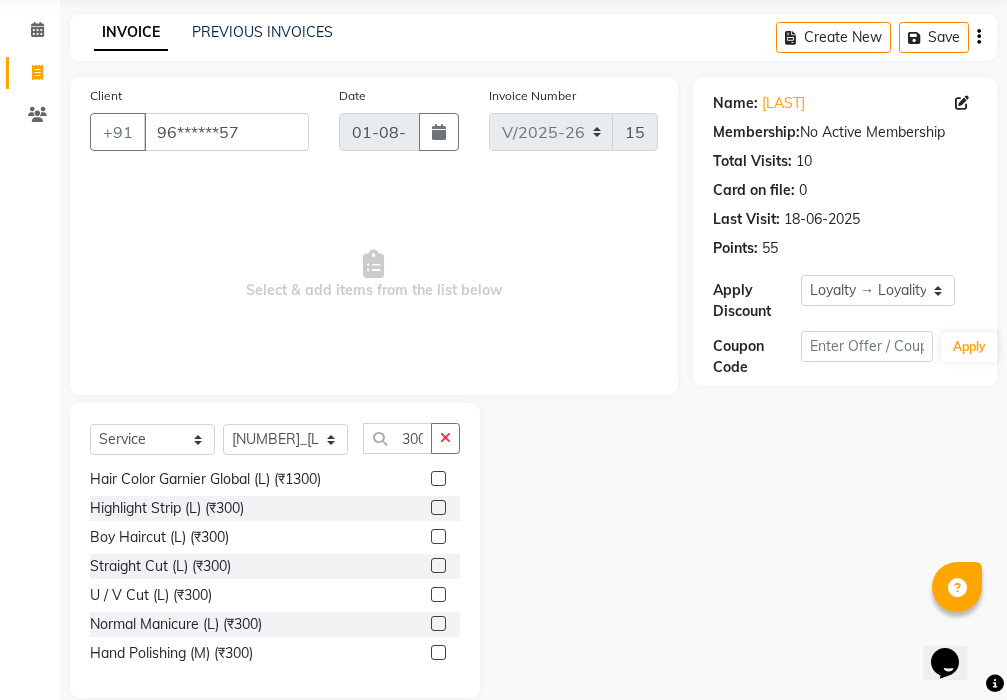 click 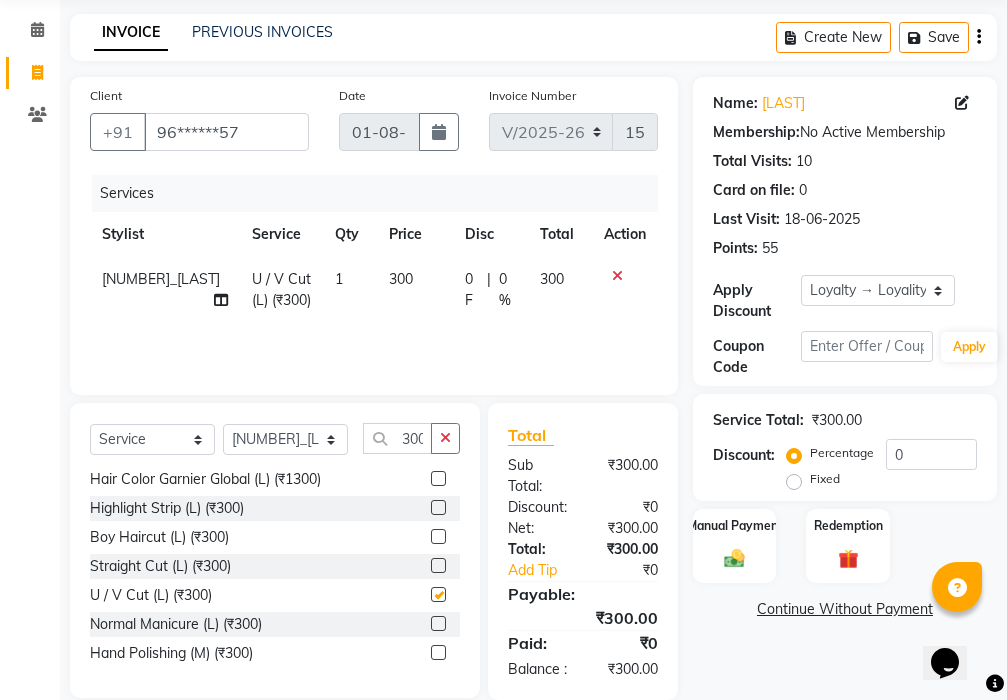 checkbox on "false" 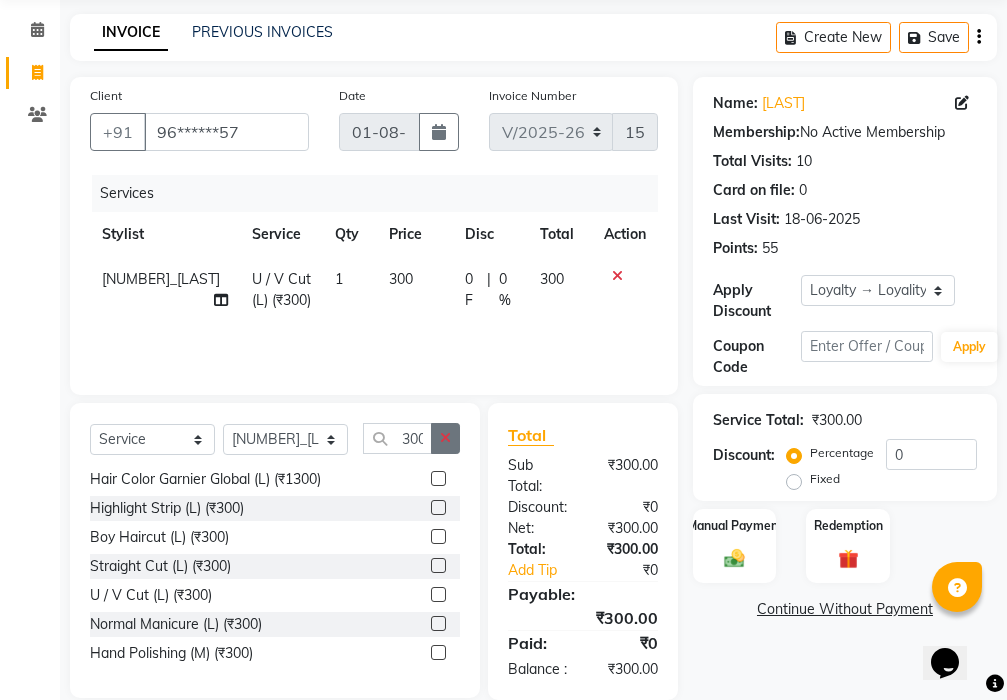 click 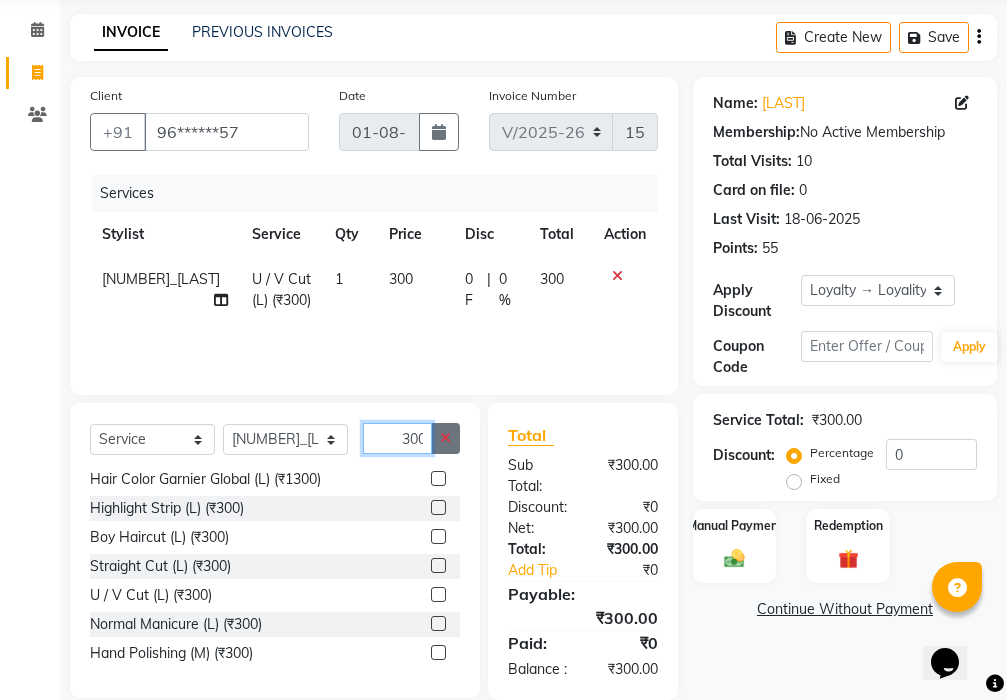type 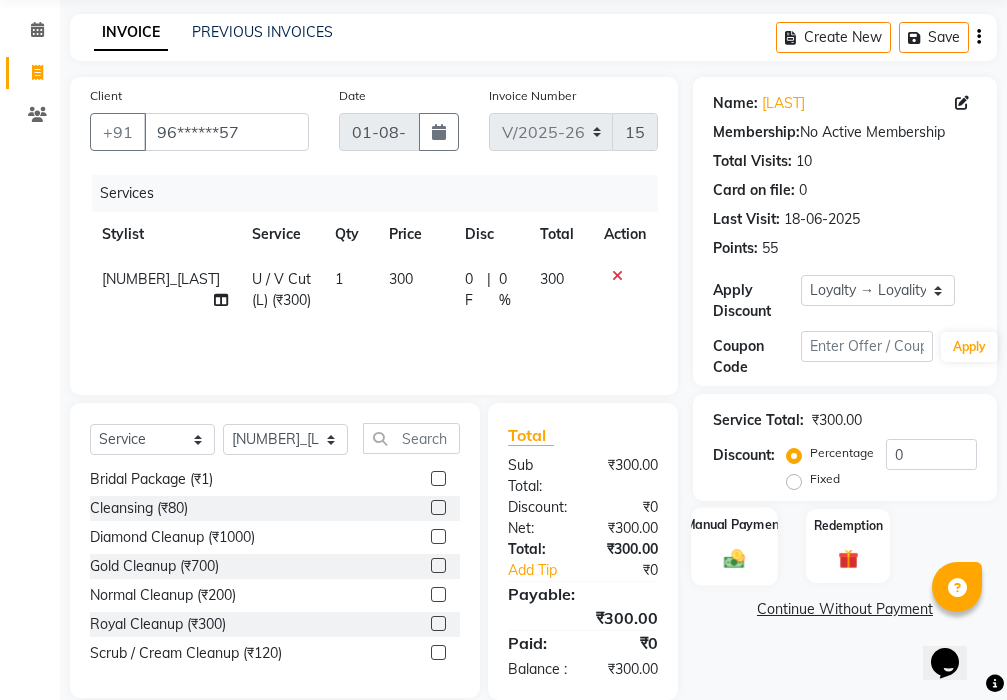 click on "Manual Payment" 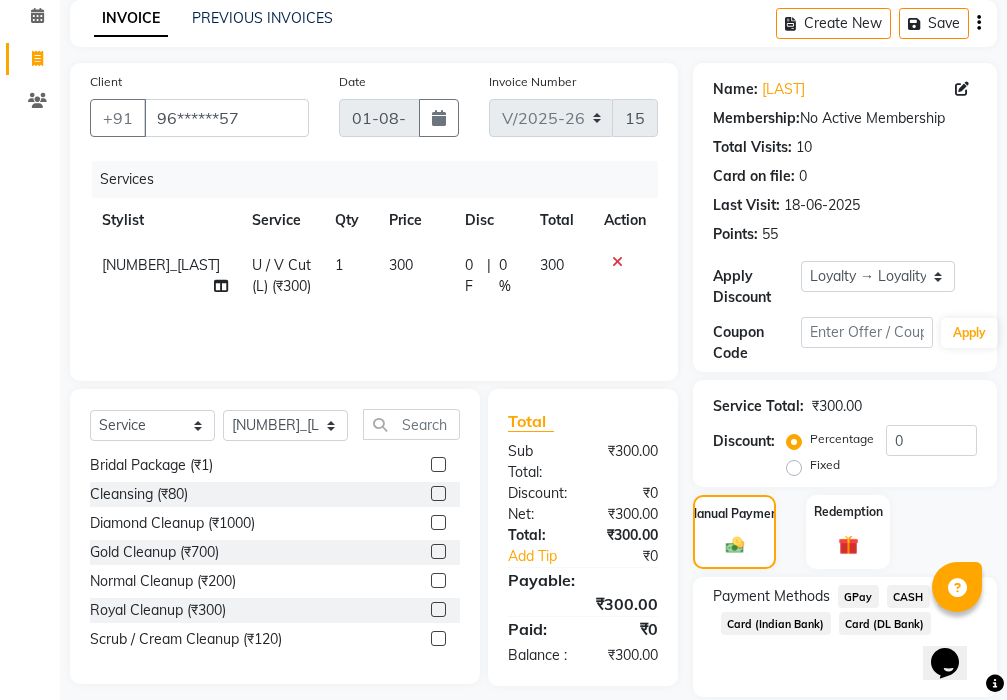 scroll, scrollTop: 82, scrollLeft: 0, axis: vertical 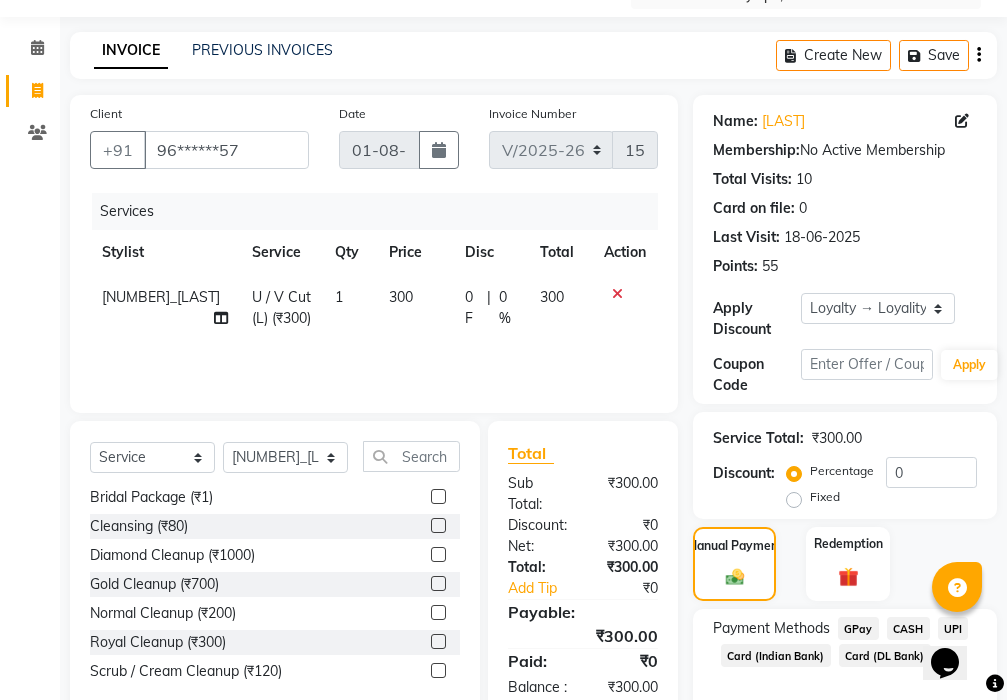 click on "CASH" 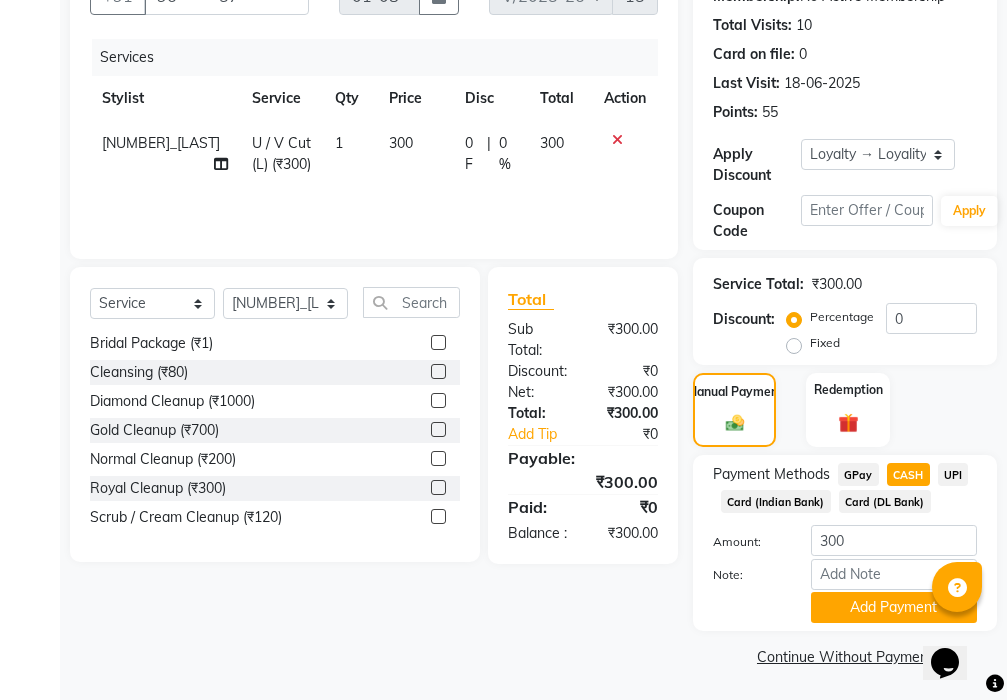 scroll, scrollTop: 238, scrollLeft: 0, axis: vertical 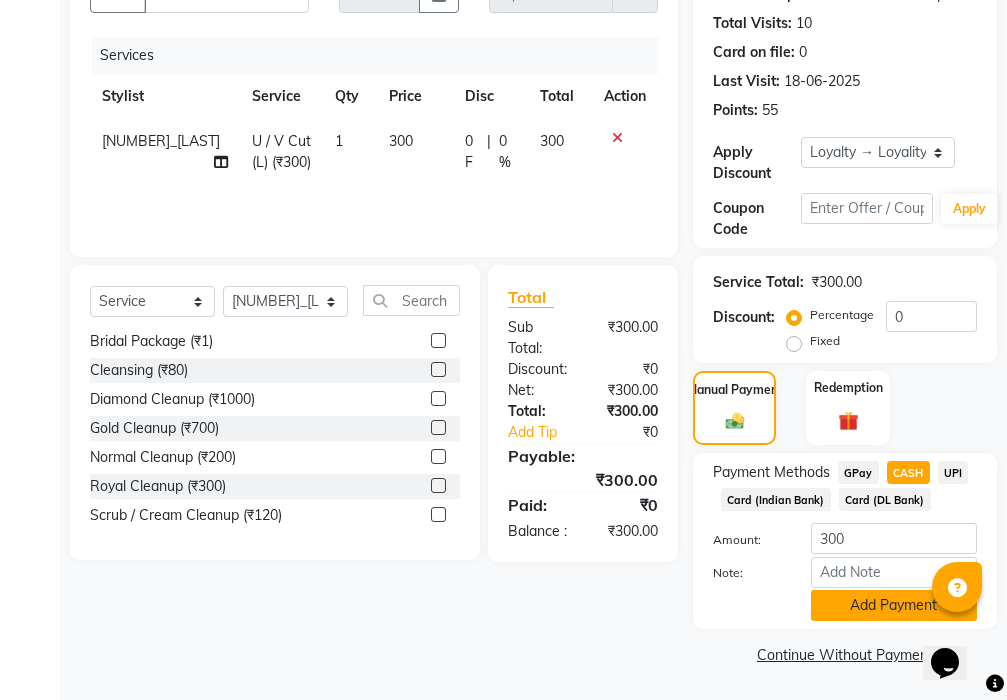 click on "Add Payment" 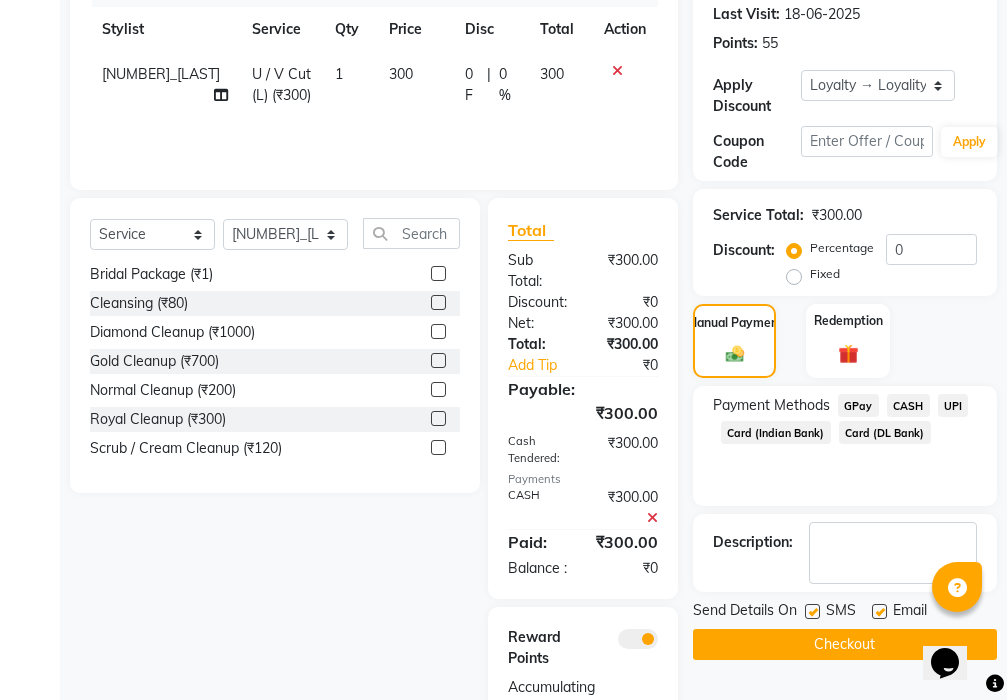 scroll, scrollTop: 316, scrollLeft: 0, axis: vertical 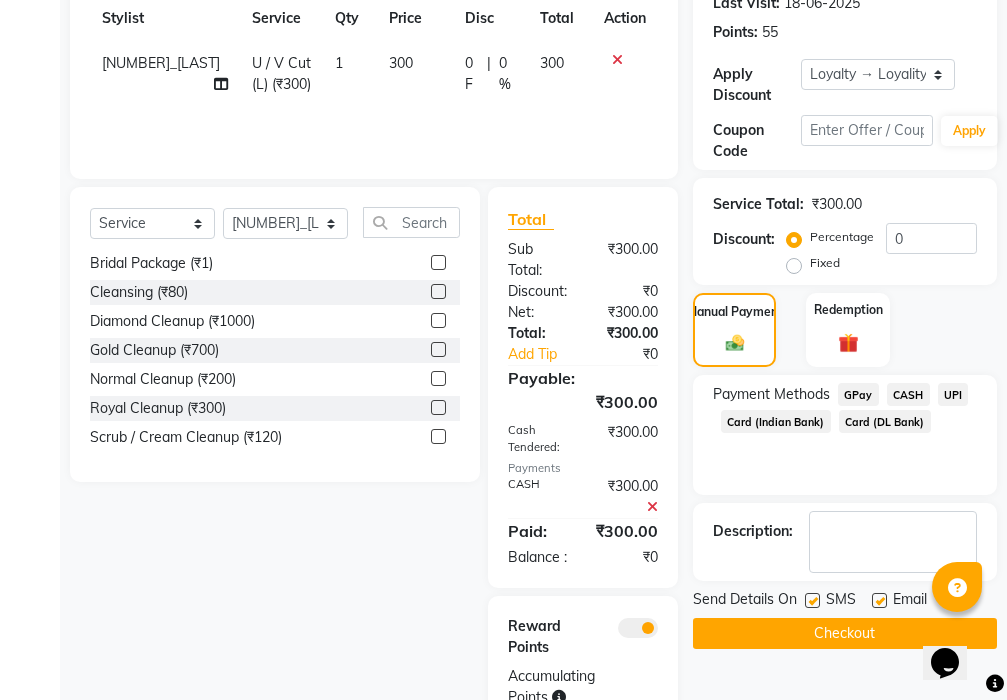 click on "Checkout" 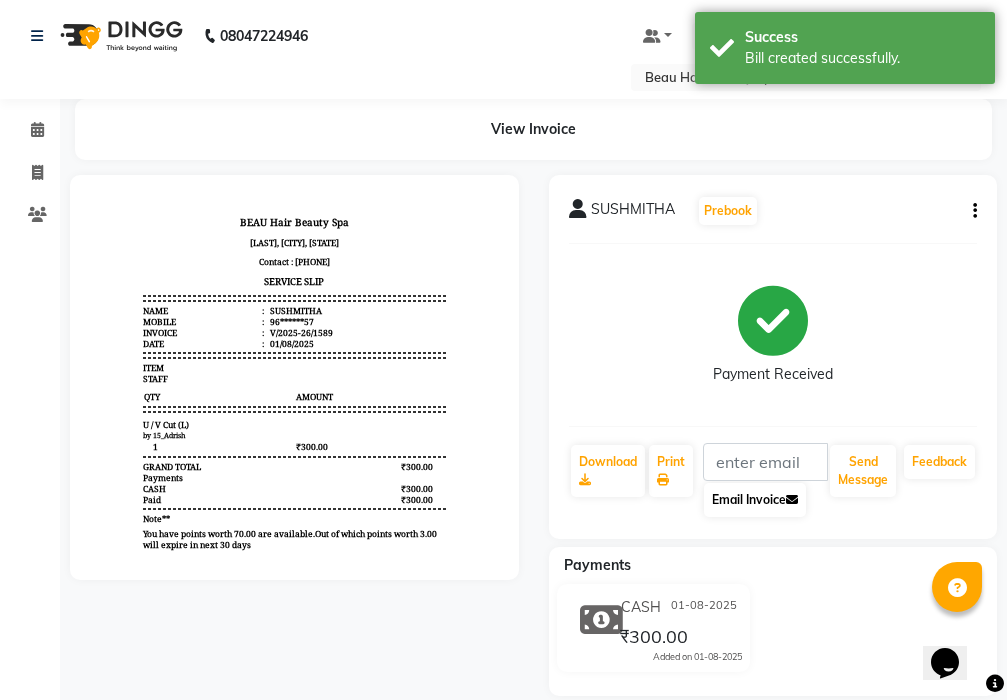 scroll, scrollTop: 0, scrollLeft: 0, axis: both 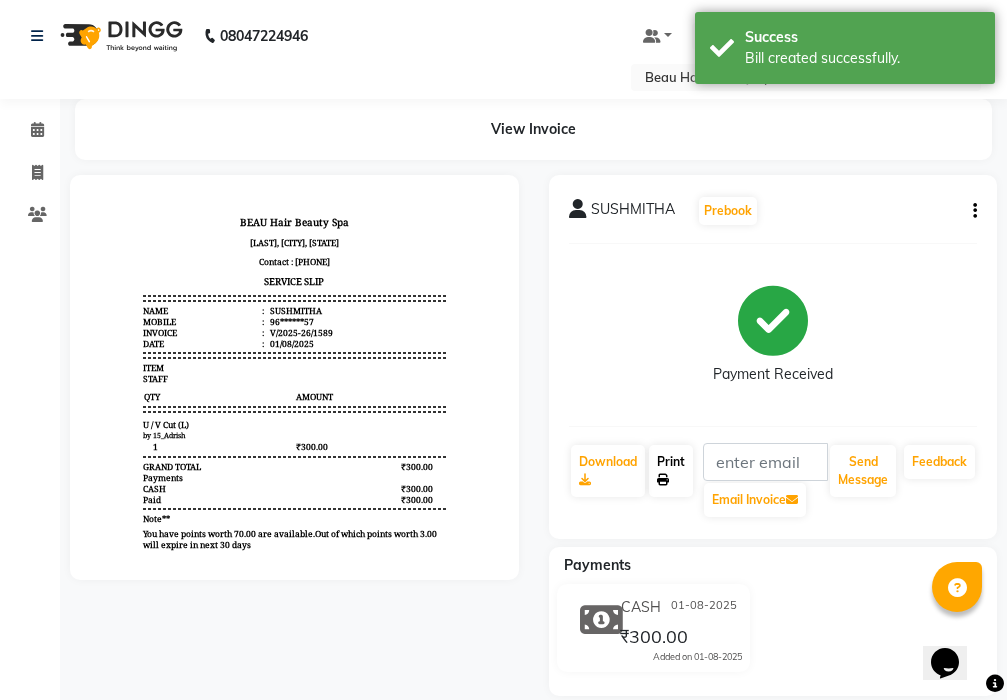 click on "Print" 